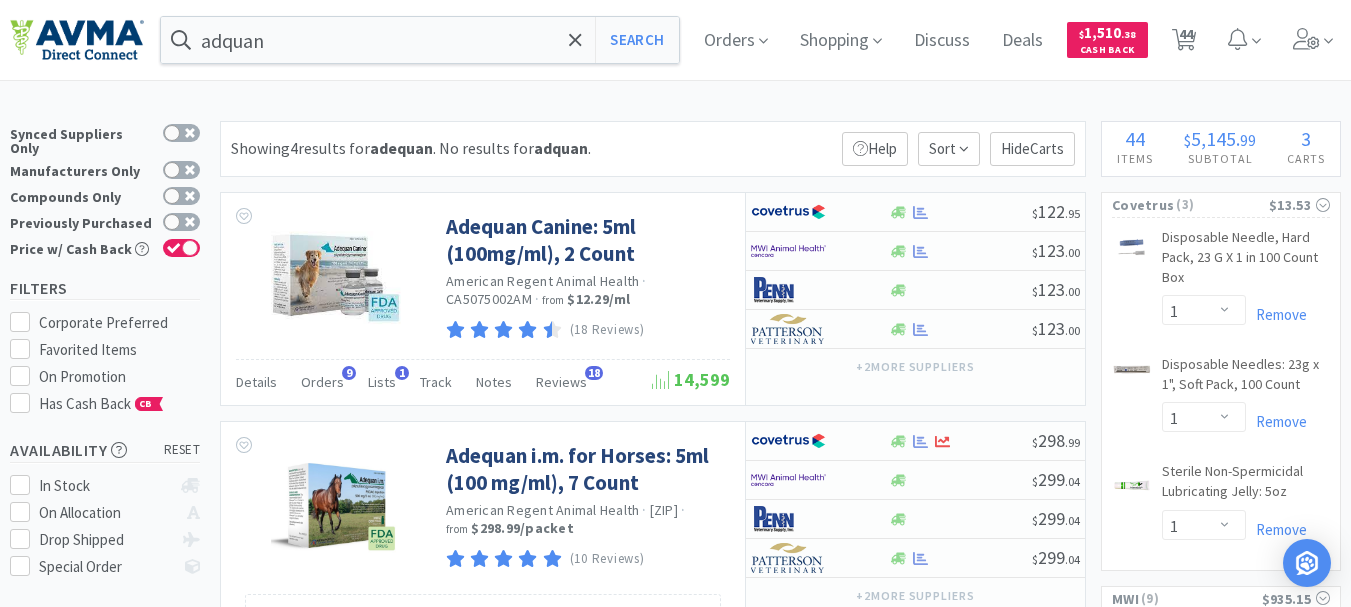 select on "1" 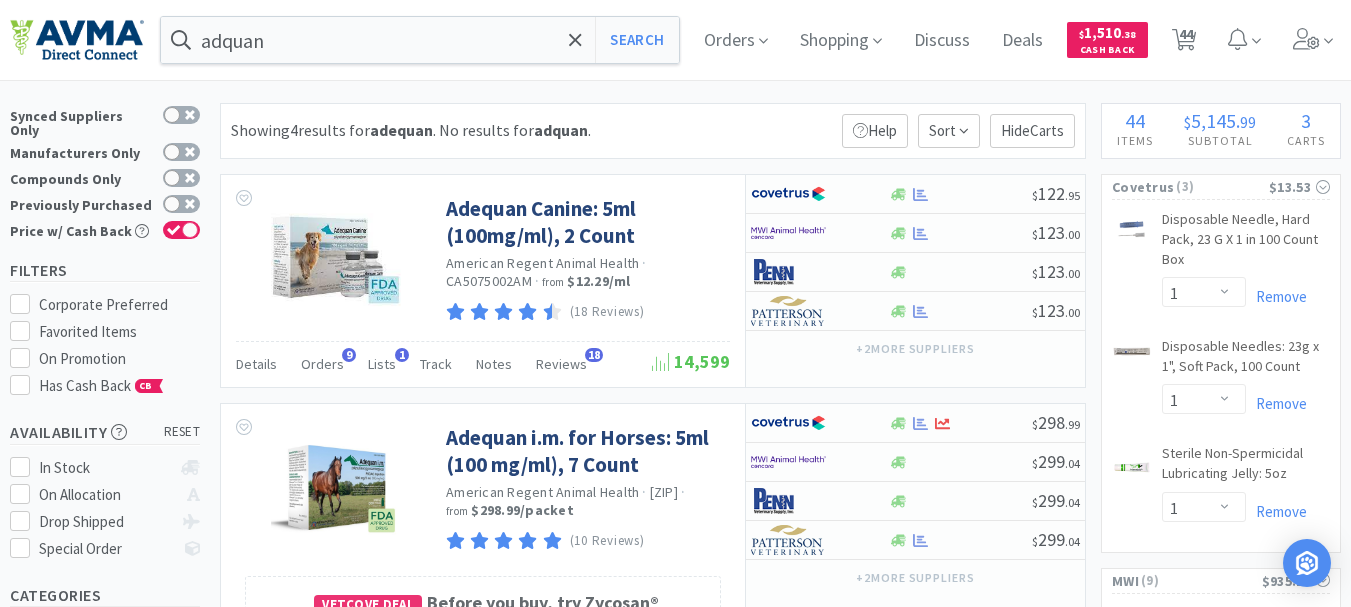 scroll, scrollTop: 0, scrollLeft: 0, axis: both 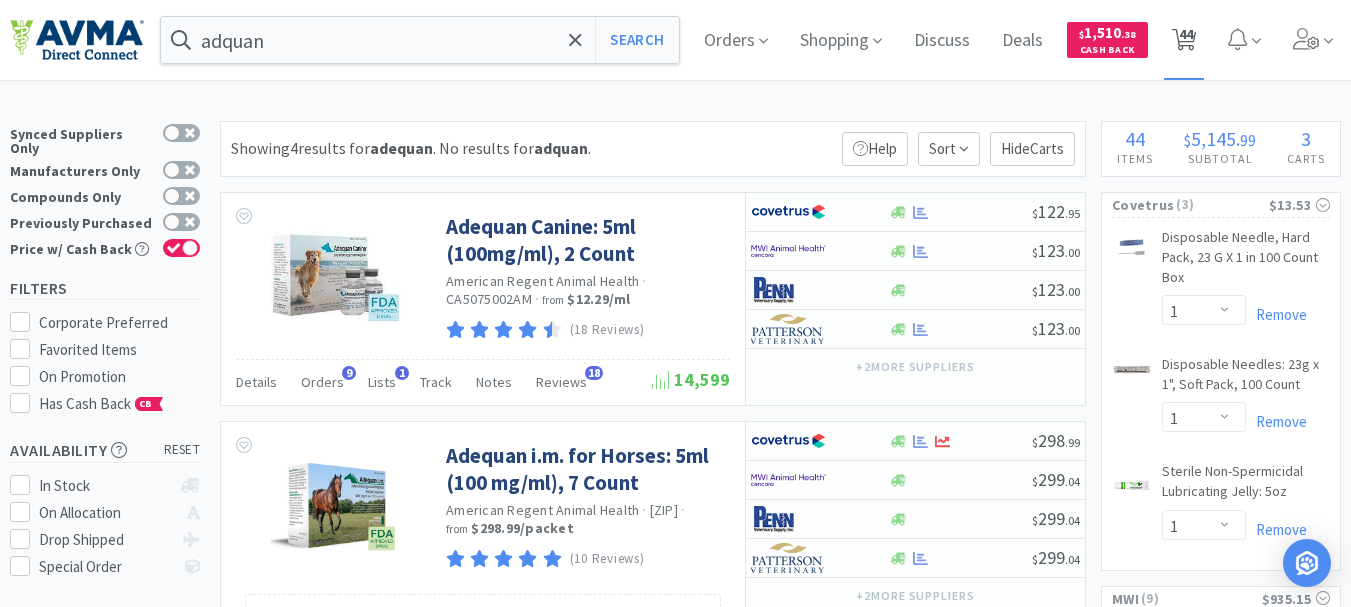 click on "44" at bounding box center (1186, 34) 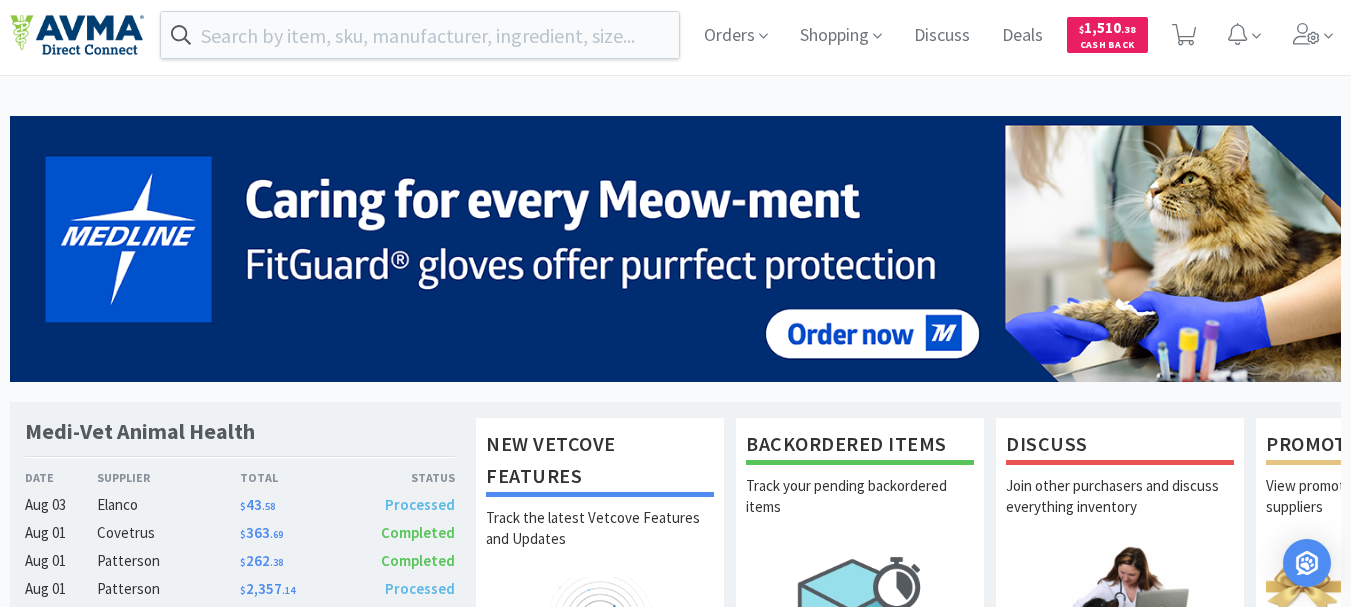 scroll, scrollTop: 0, scrollLeft: 0, axis: both 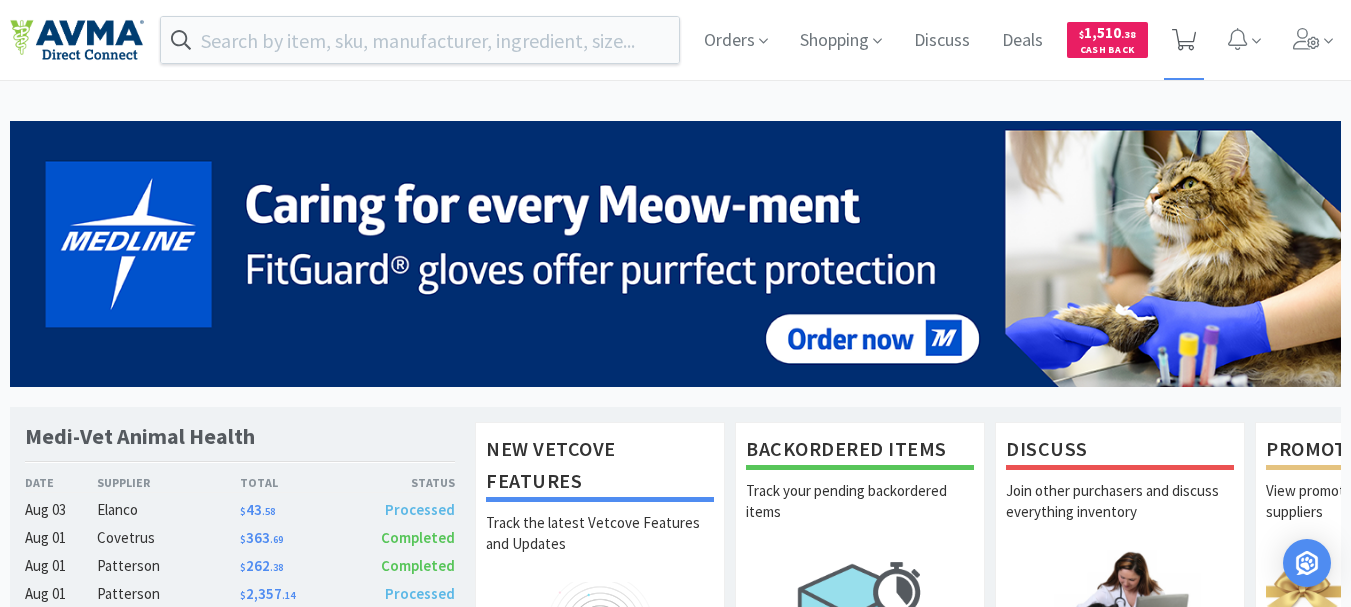 click 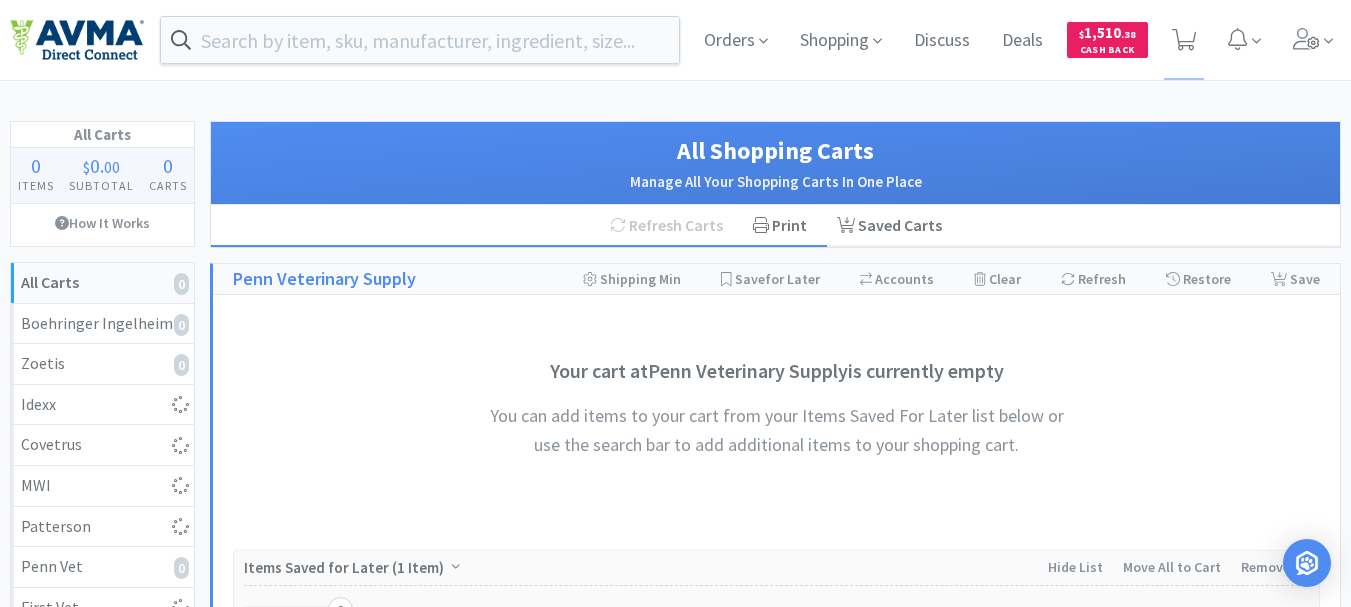 select on "2" 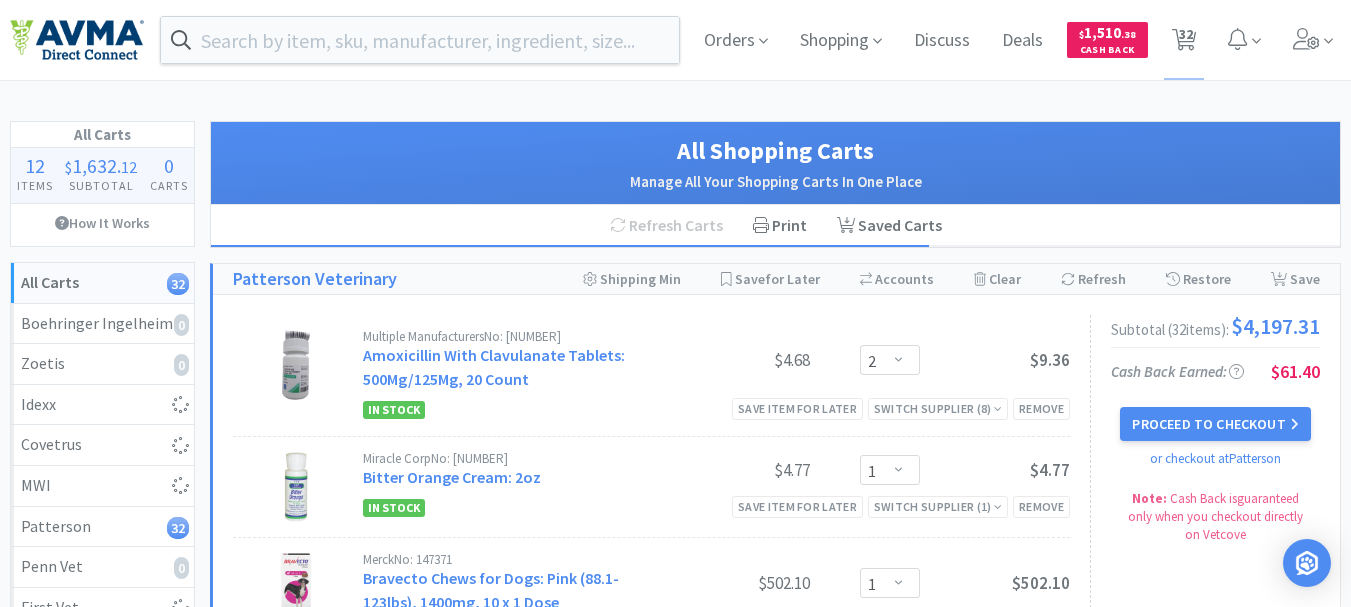 scroll, scrollTop: 200, scrollLeft: 0, axis: vertical 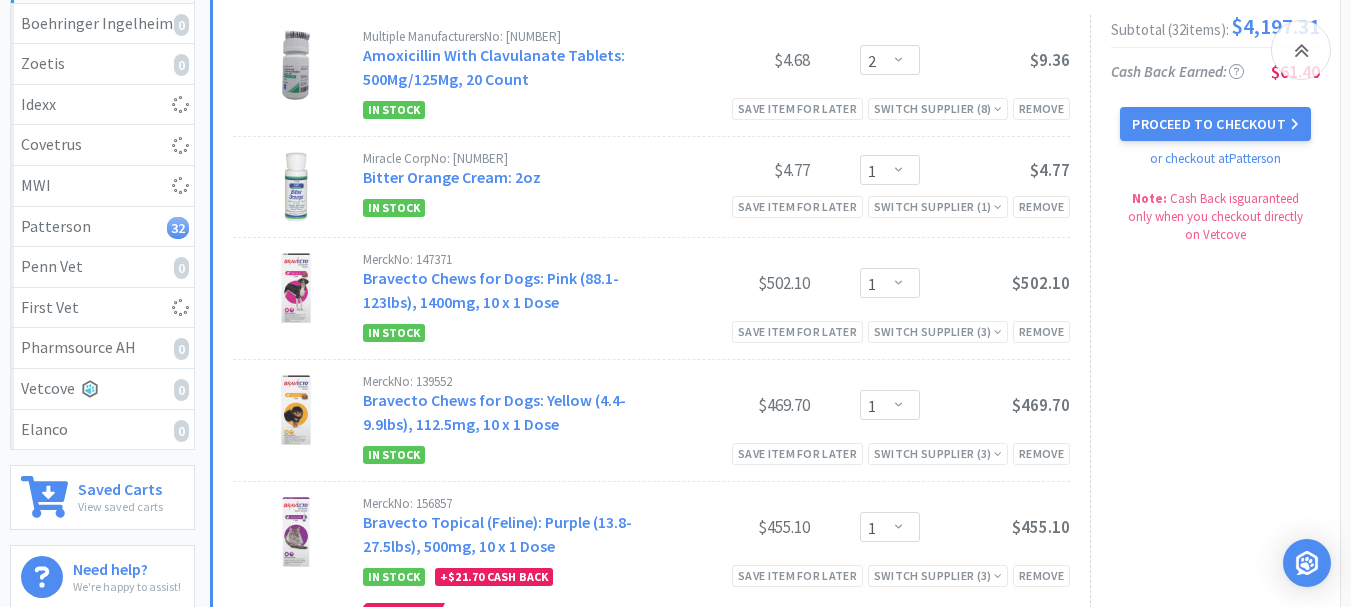 select on "2" 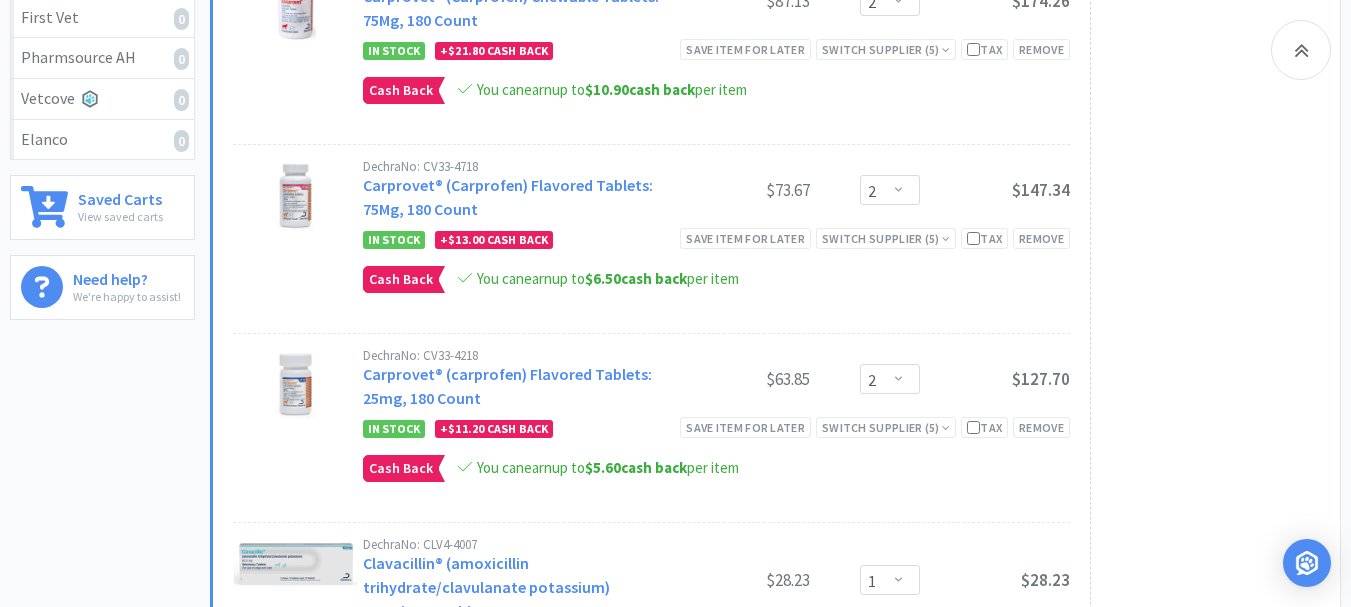 select on "1" 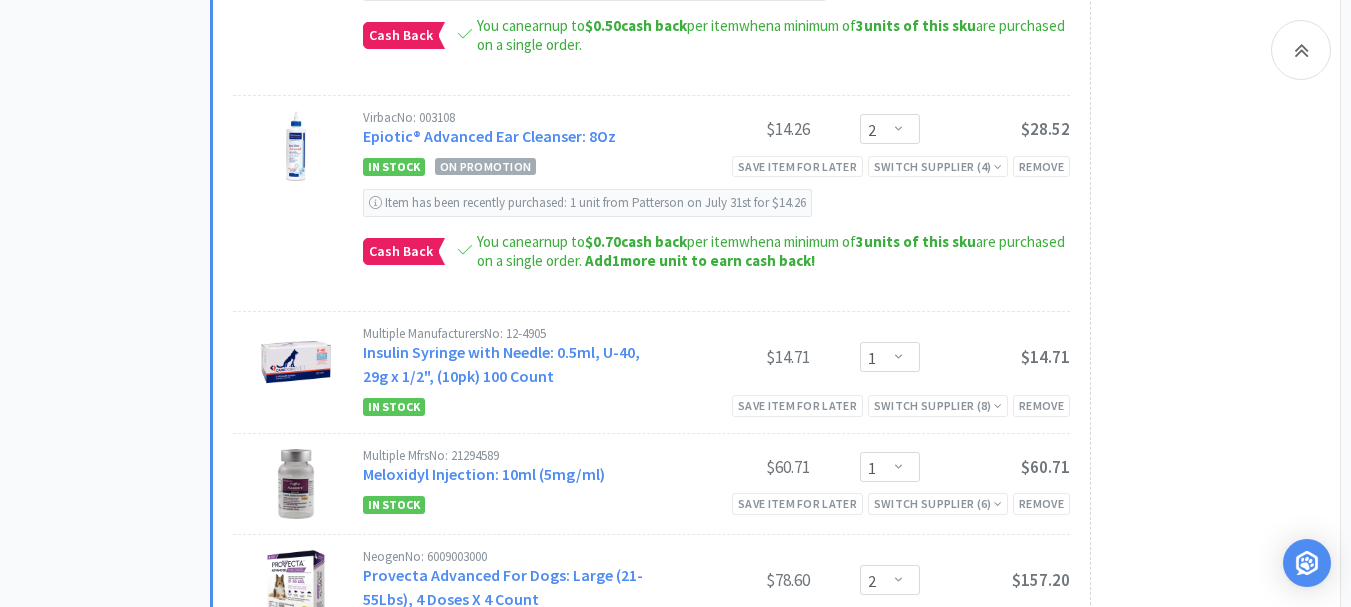 scroll, scrollTop: 6800, scrollLeft: 0, axis: vertical 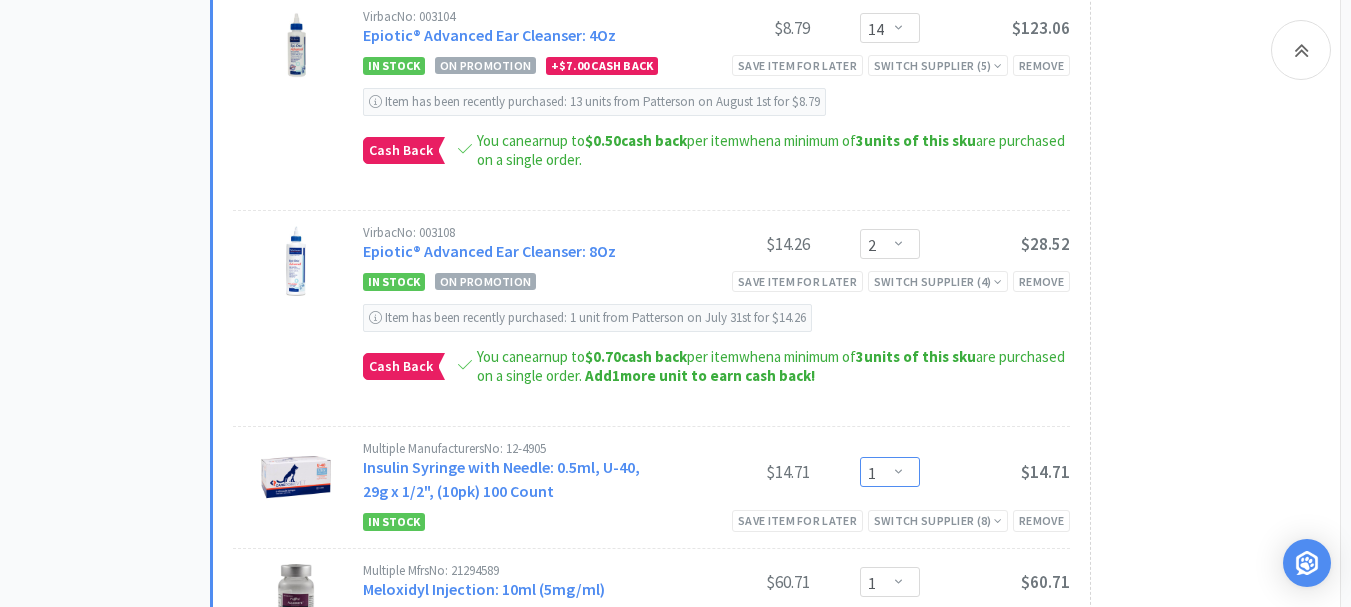 click on "Enter Quantity 1 2 3 4 5 6 7 8 9 10 11 12 13 14 15 16 17 18 19 20 Enter Quantity" at bounding box center [890, 472] 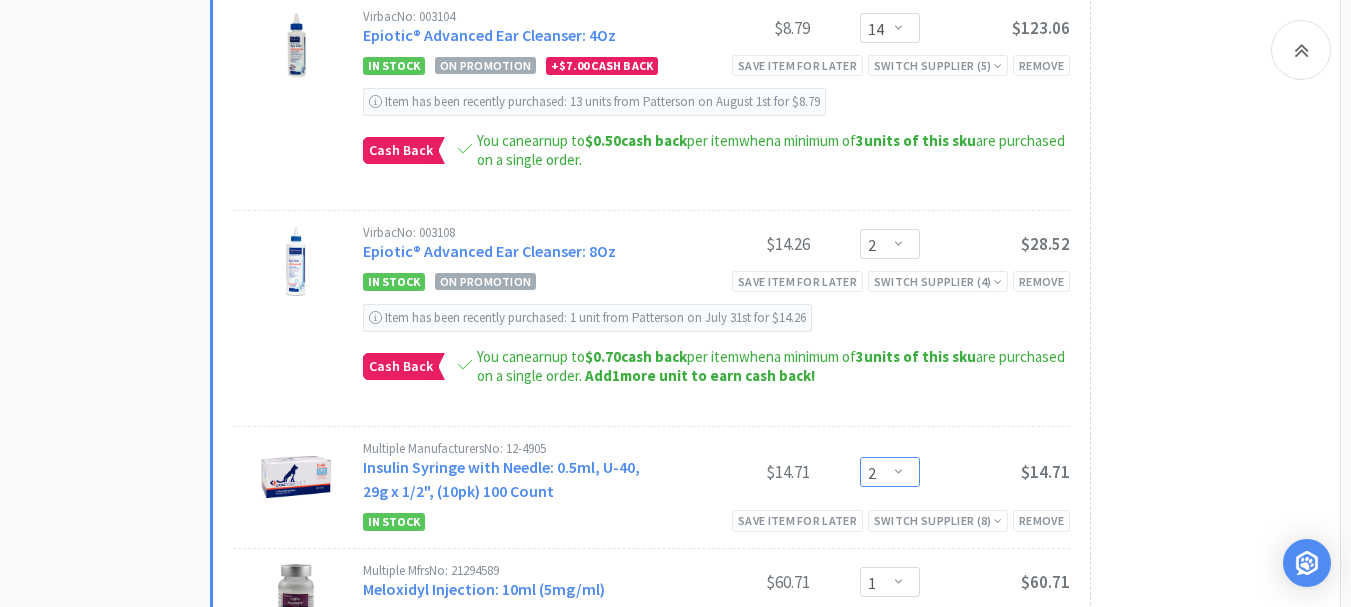 click on "Enter Quantity 1 2 3 4 5 6 7 8 9 10 11 12 13 14 15 16 17 18 19 20 Enter Quantity" at bounding box center (890, 472) 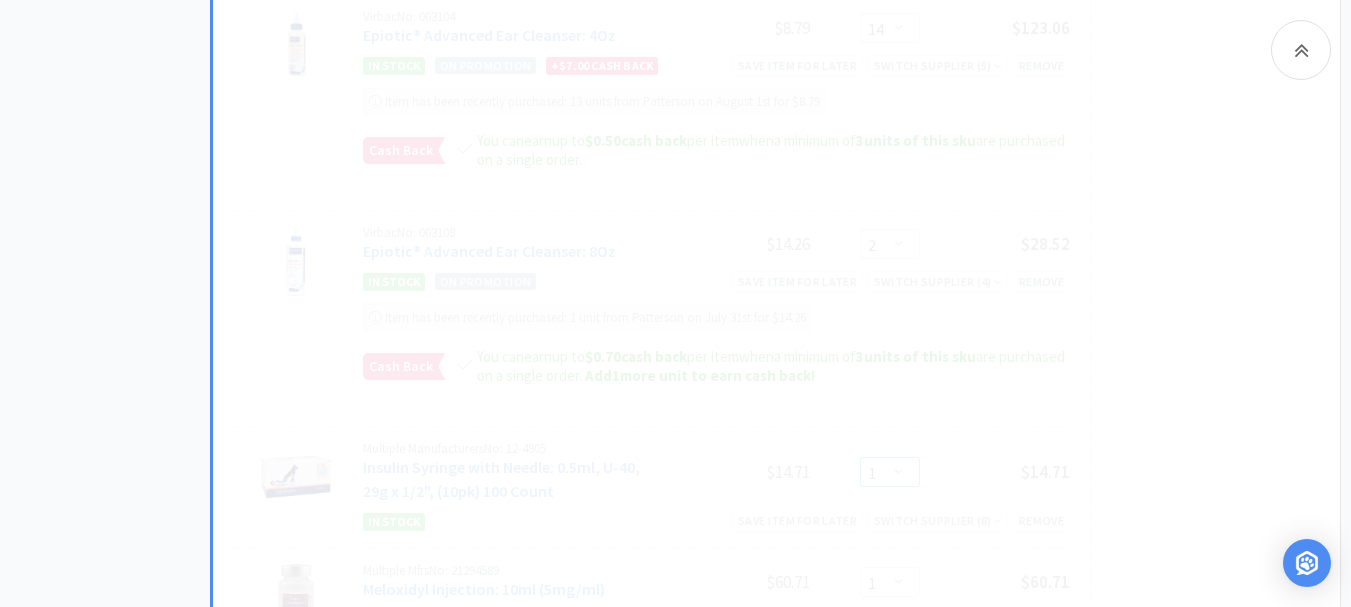 select on "2" 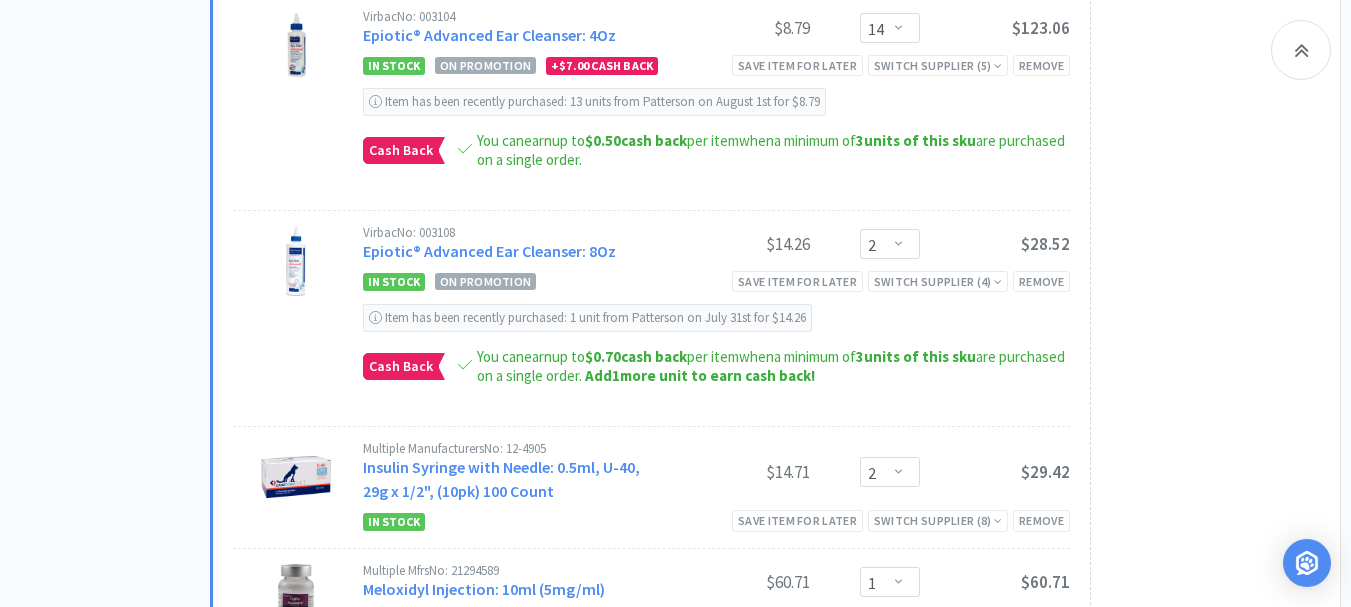 click on "All Carts 44 Items $ 5,160 . 70 Subtotal 3 Carts  How It Works All Carts 44 Boehringer Ingelheim 0 Zoetis 0 Idexx 0 Covetrus 3 MWI 9 Patterson 32 Penn Vet 0 First Vet 0 Pharmsource AH 0 Vetcove 0 Elanco 0     Saved Carts View saved carts     Need help? We're happy to assist!" at bounding box center [110, -2436] 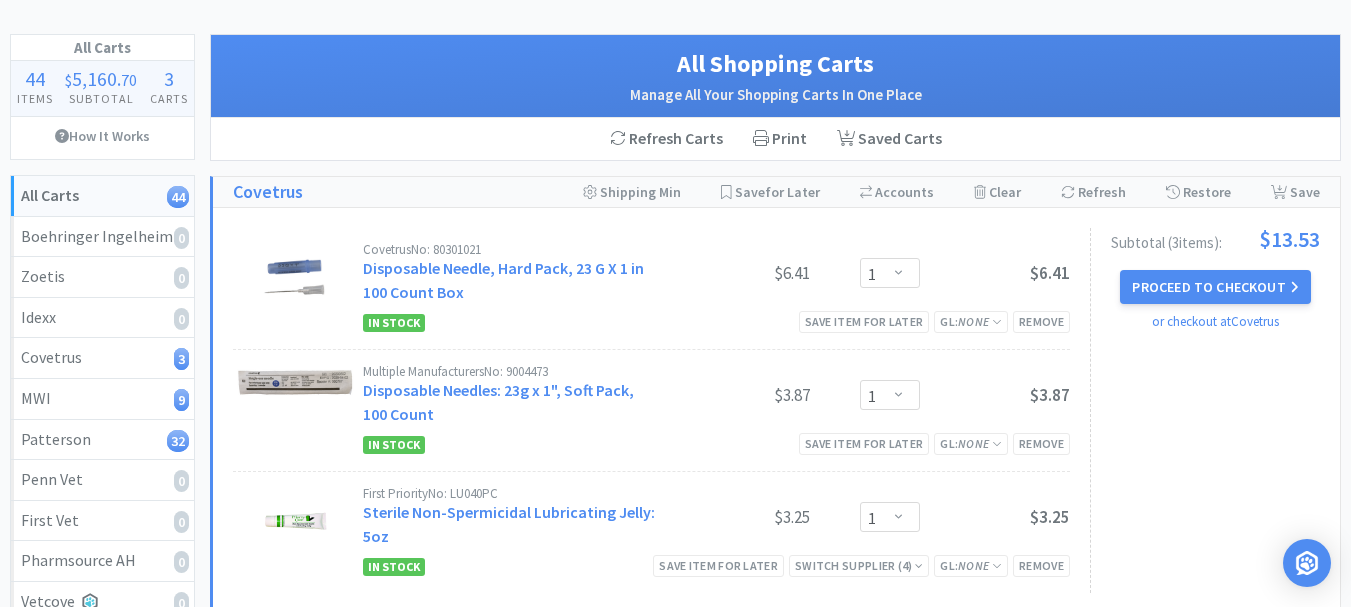 scroll, scrollTop: 0, scrollLeft: 0, axis: both 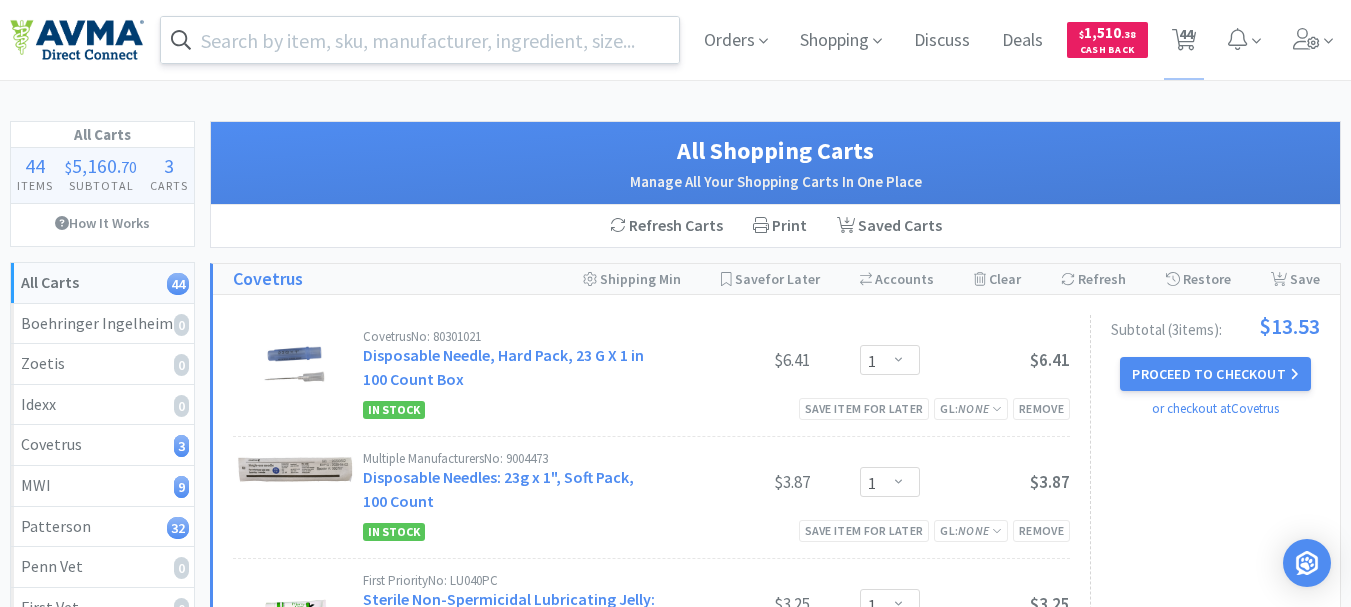 click at bounding box center [420, 40] 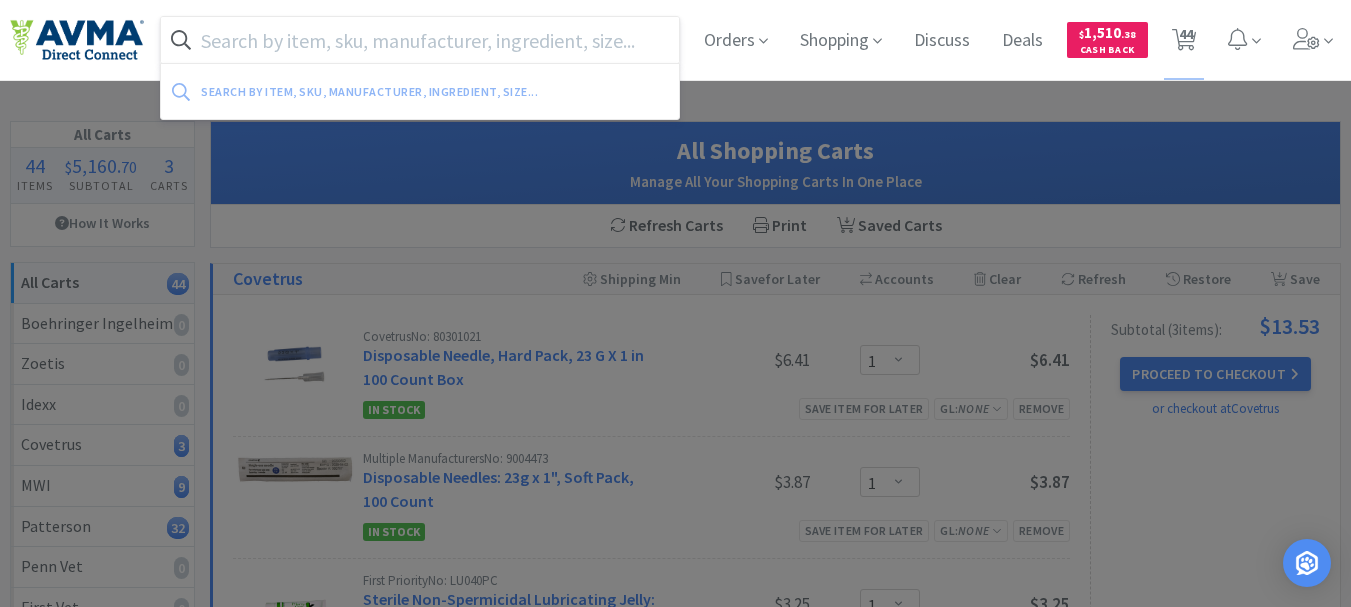 paste on "J1482B" 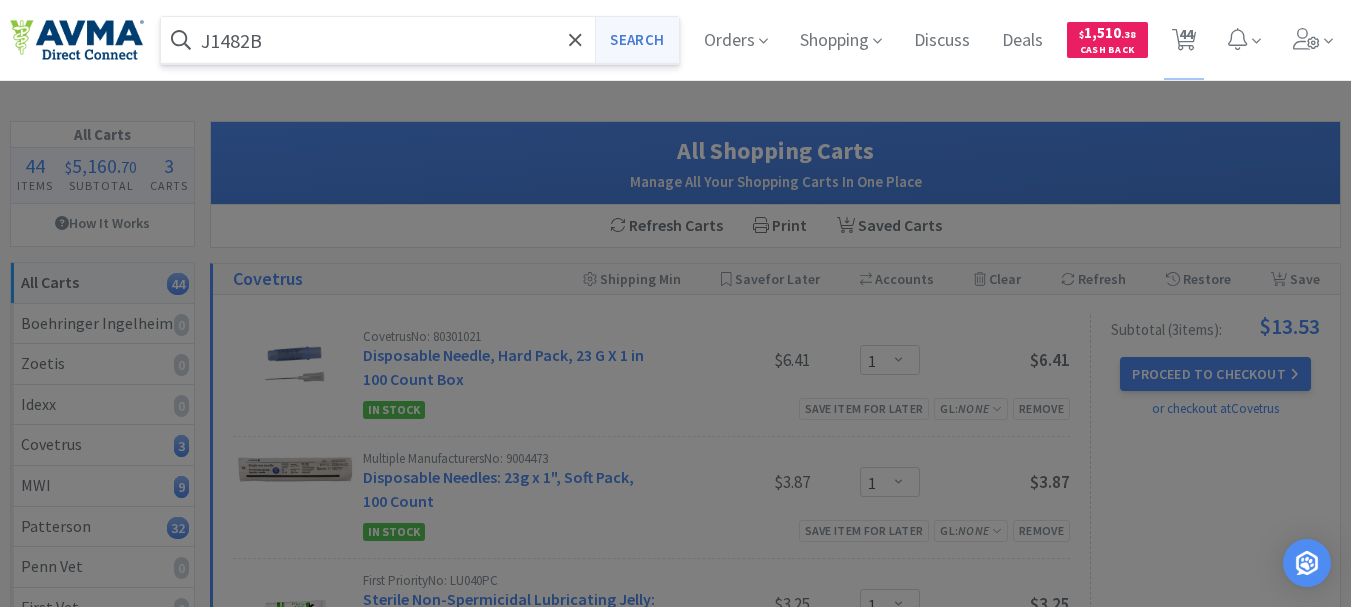 type on "J1482B" 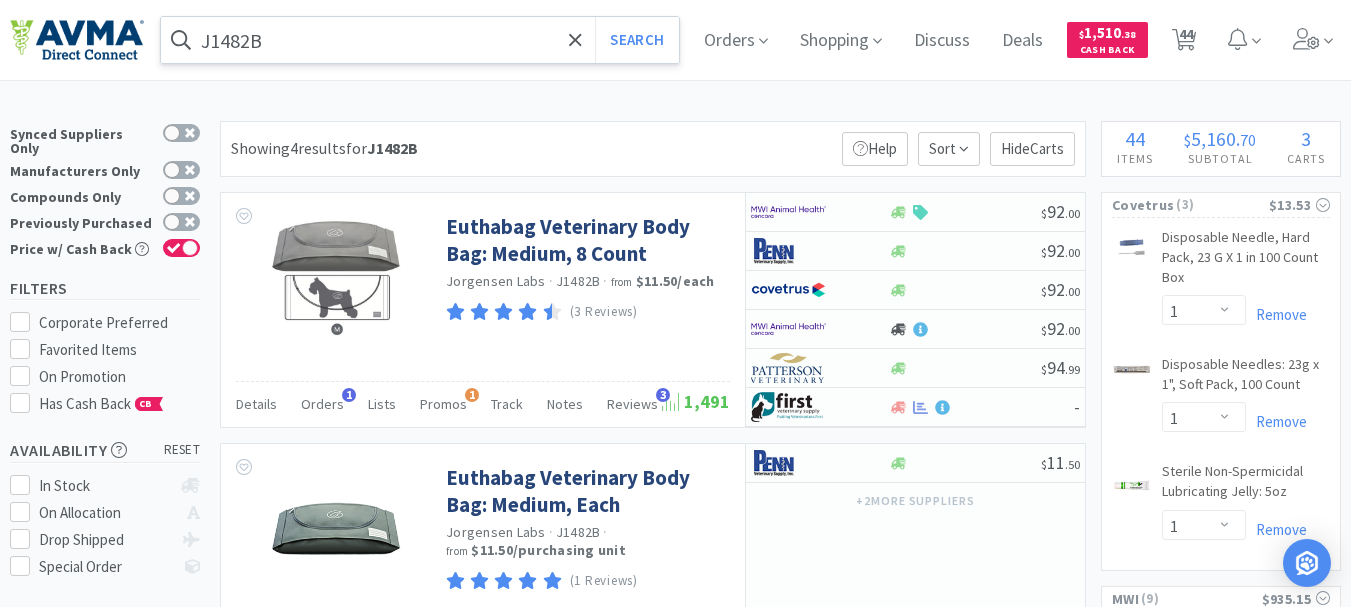 click on "J1482B" at bounding box center [420, 40] 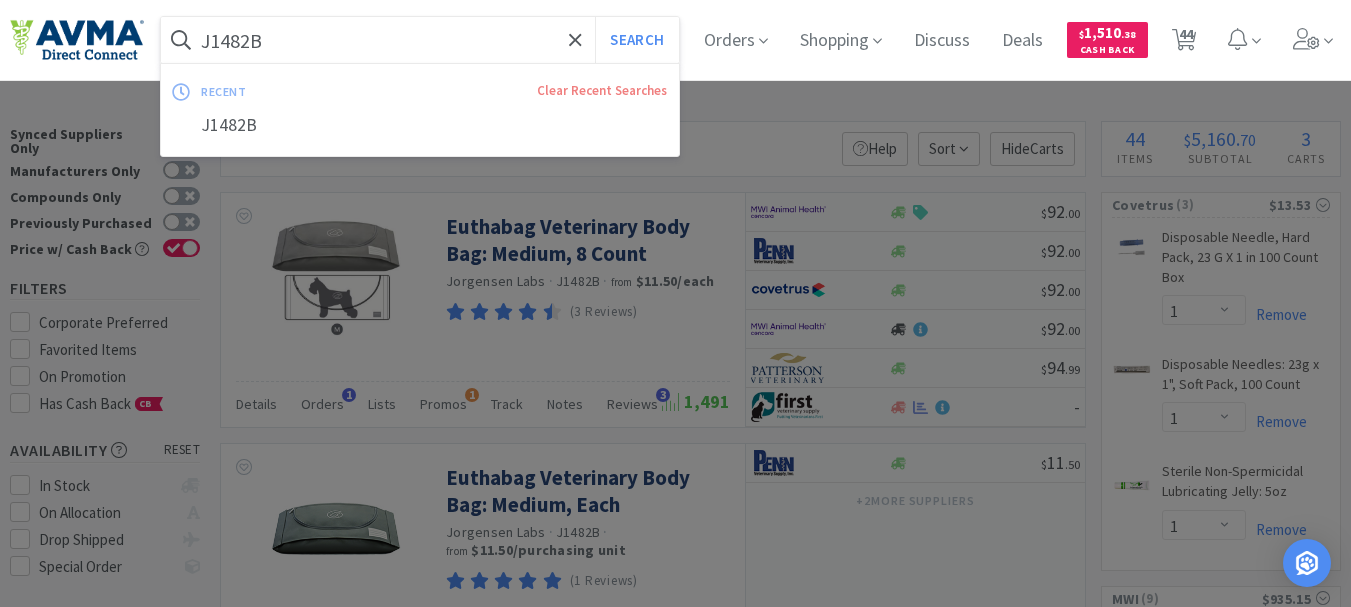 paste on "036277" 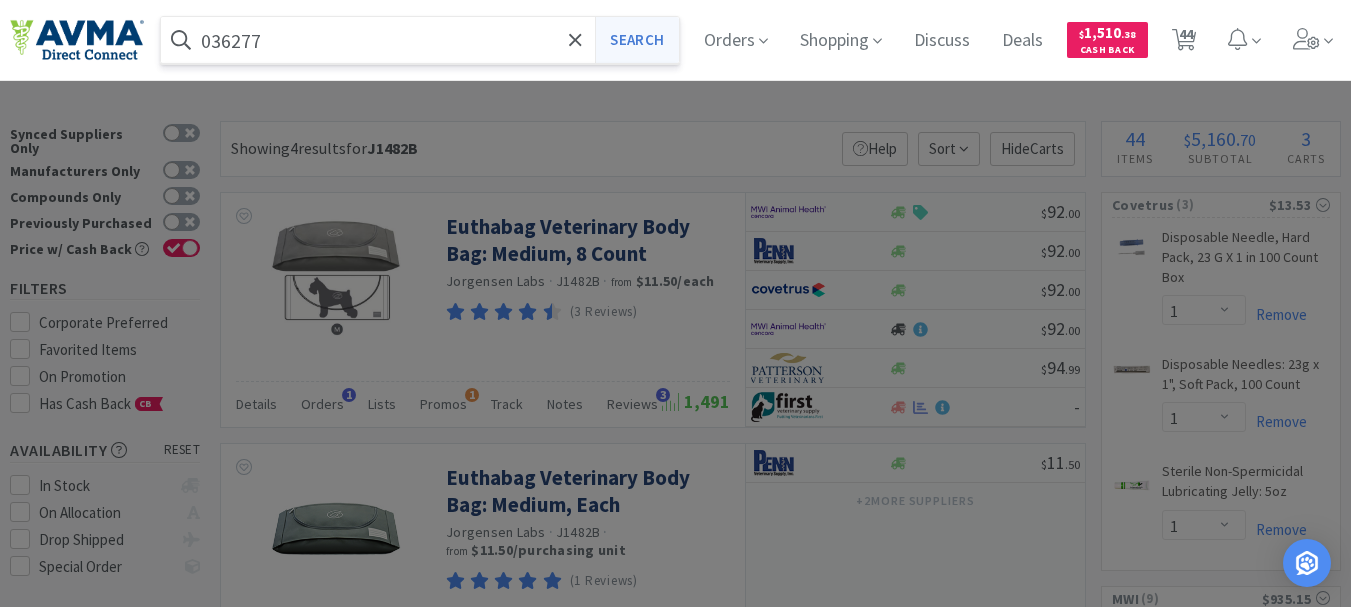 click on "Search" at bounding box center (636, 40) 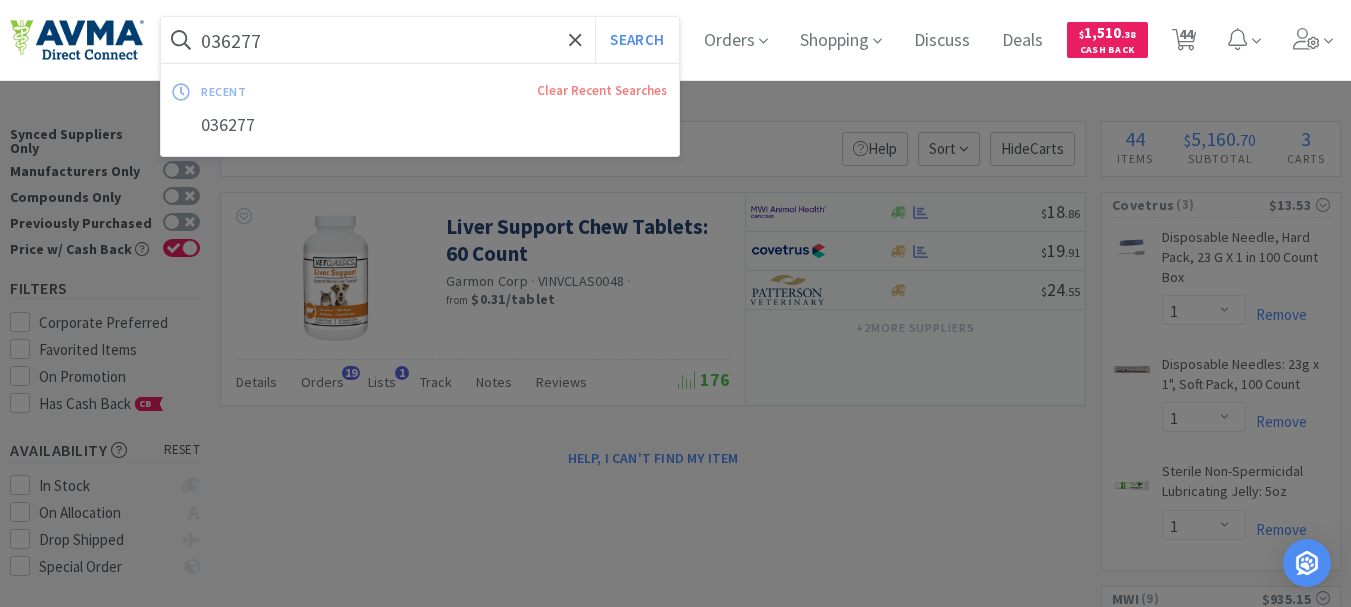 click on "036277" at bounding box center (420, 40) 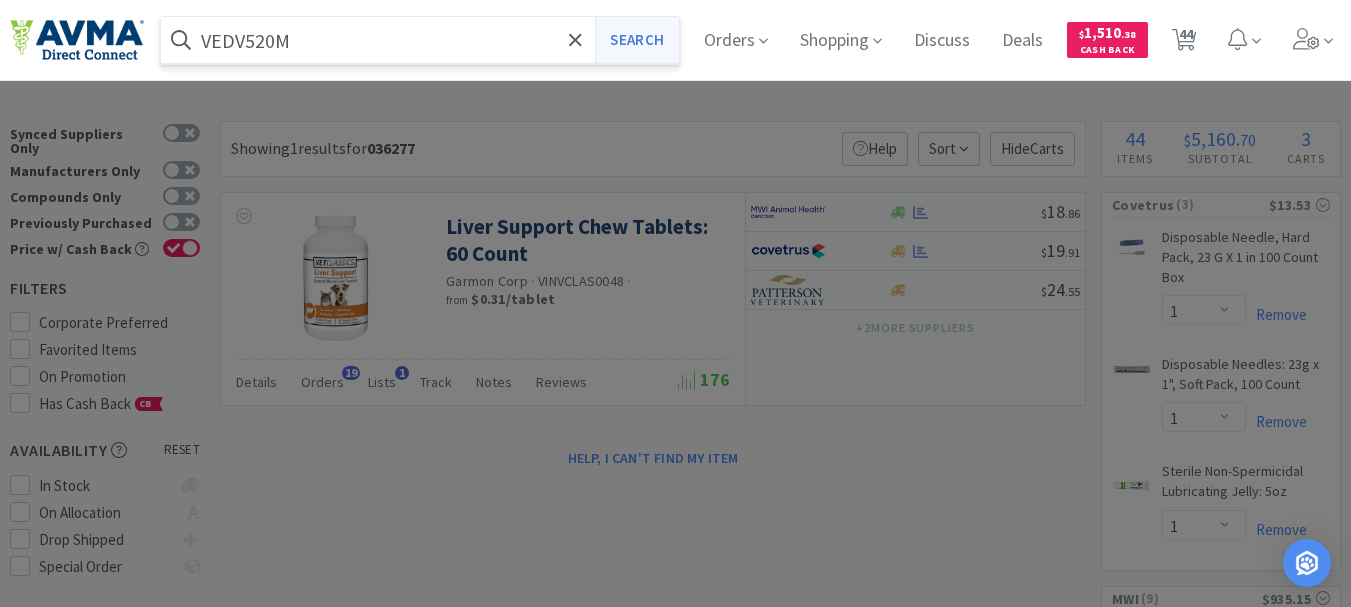 click on "Search" at bounding box center [636, 40] 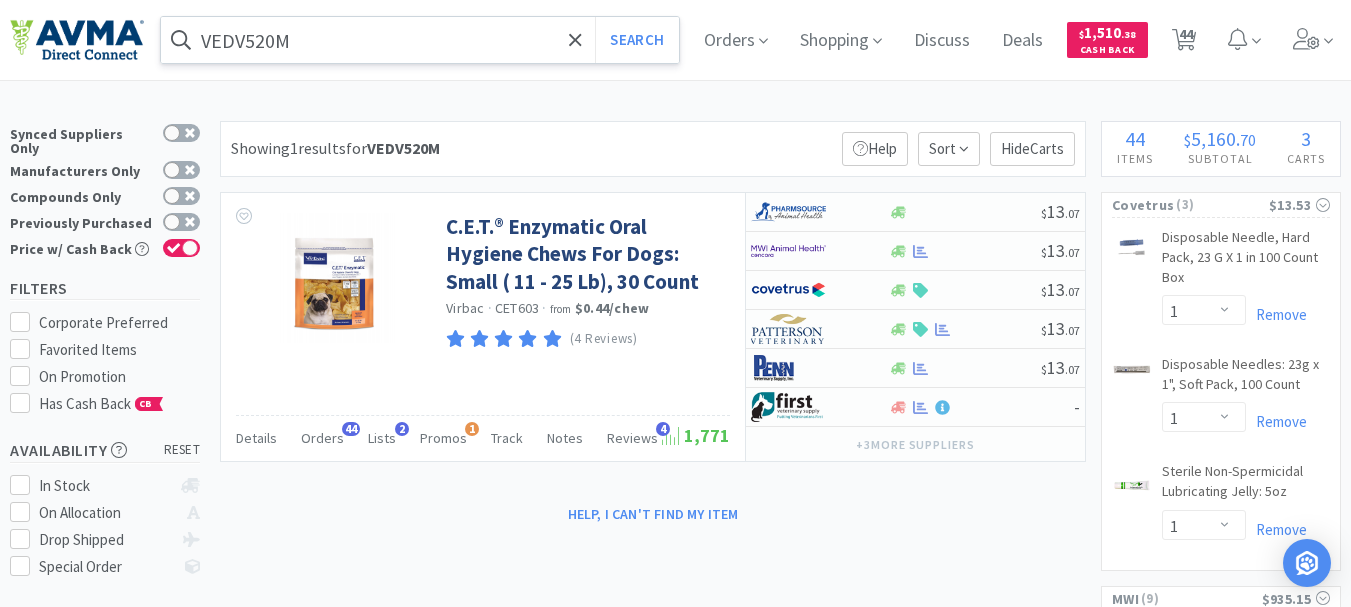 click on "VEDV520M" at bounding box center (420, 40) 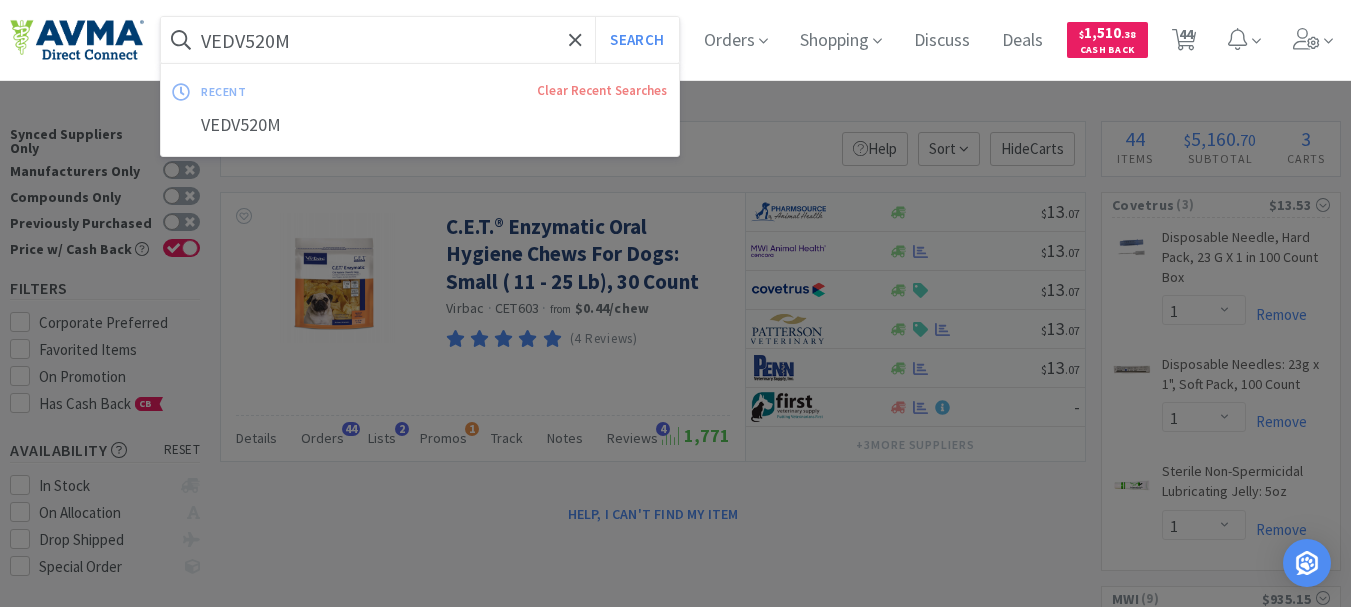 paste on "003861" 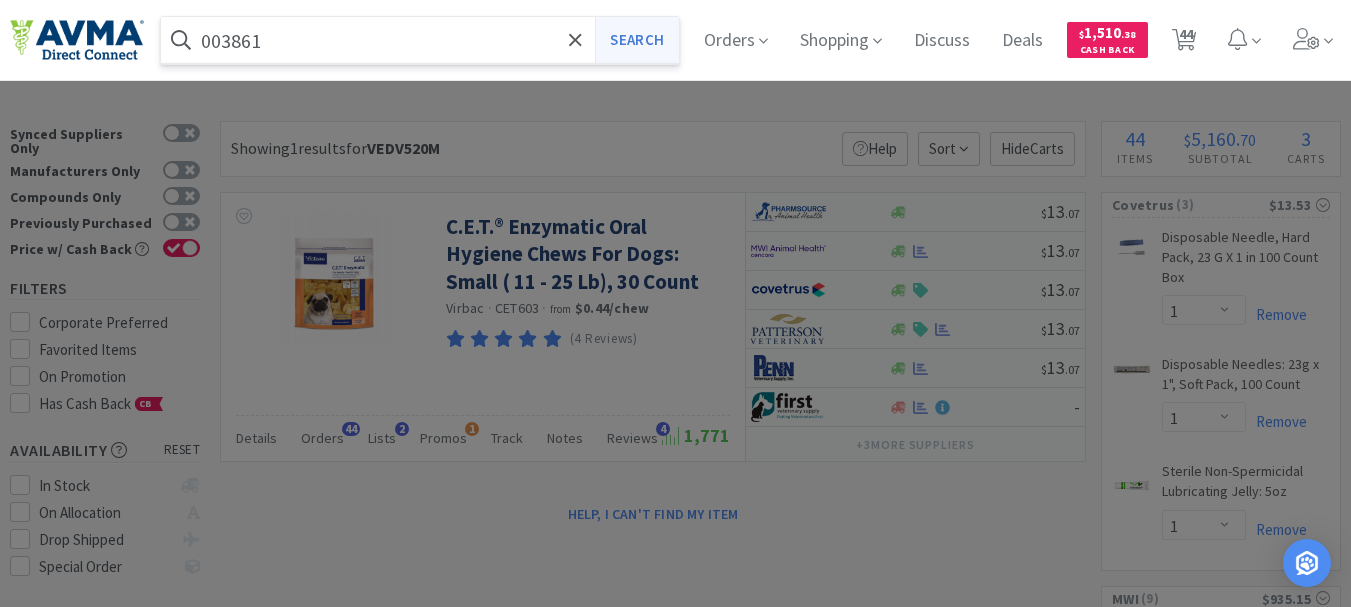 click on "Search" at bounding box center (636, 40) 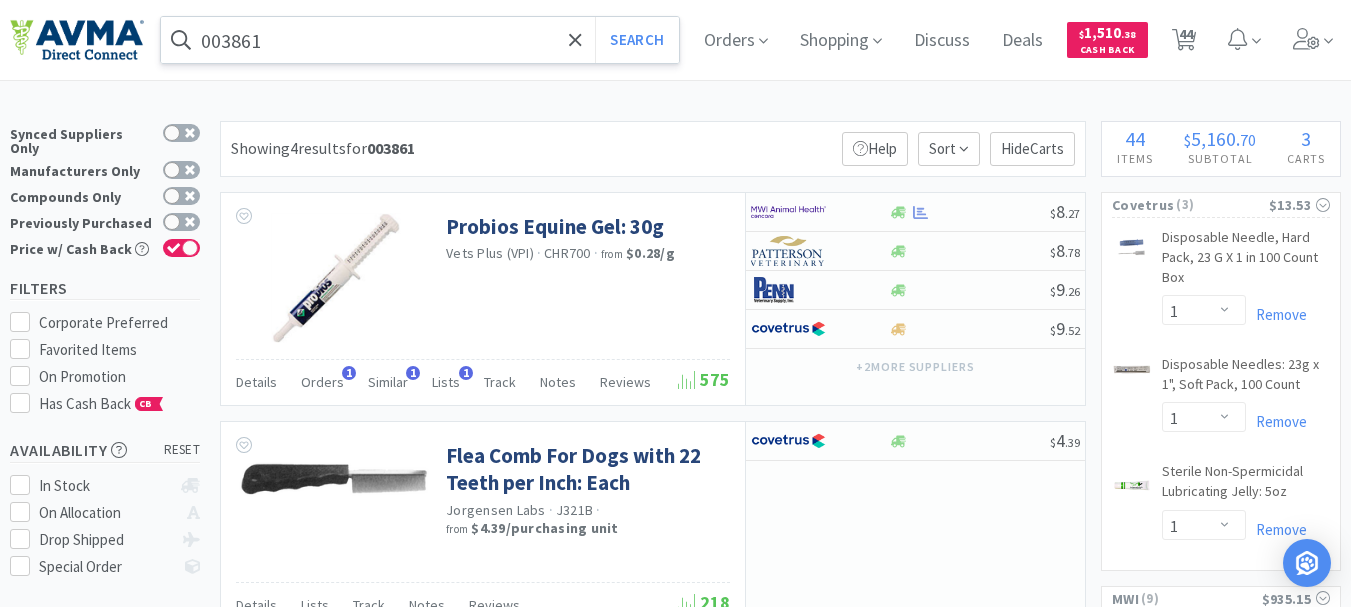 click on "003861" at bounding box center [420, 40] 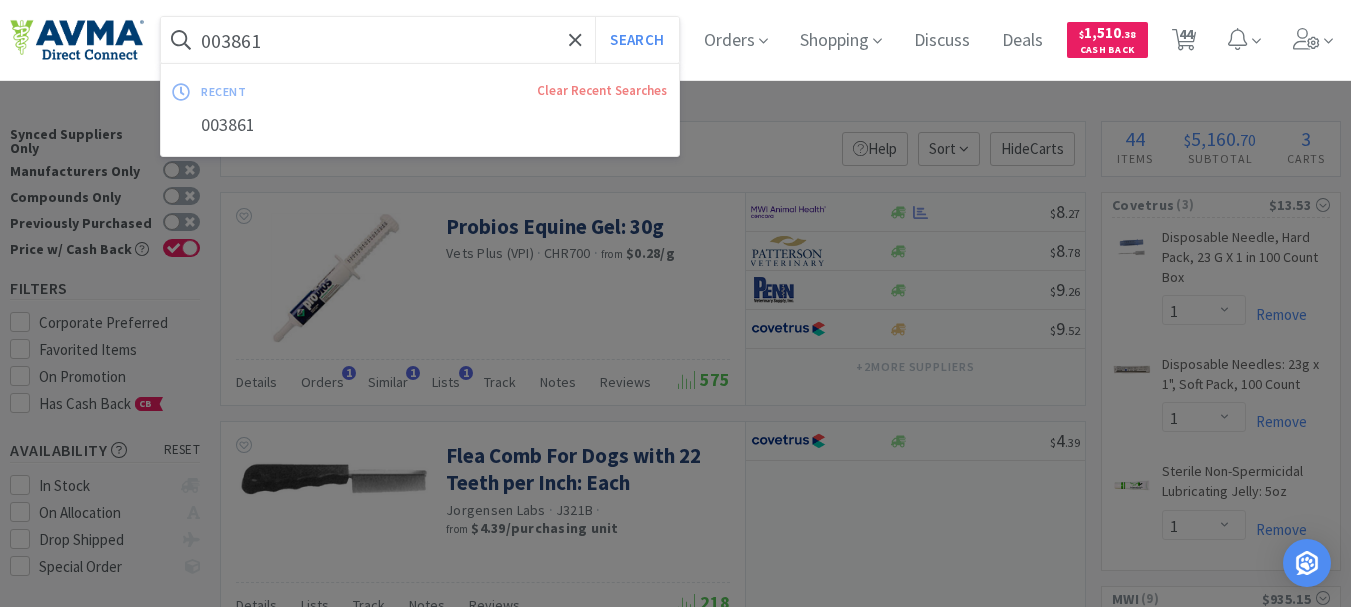 paste on "INV[NUMBER]" 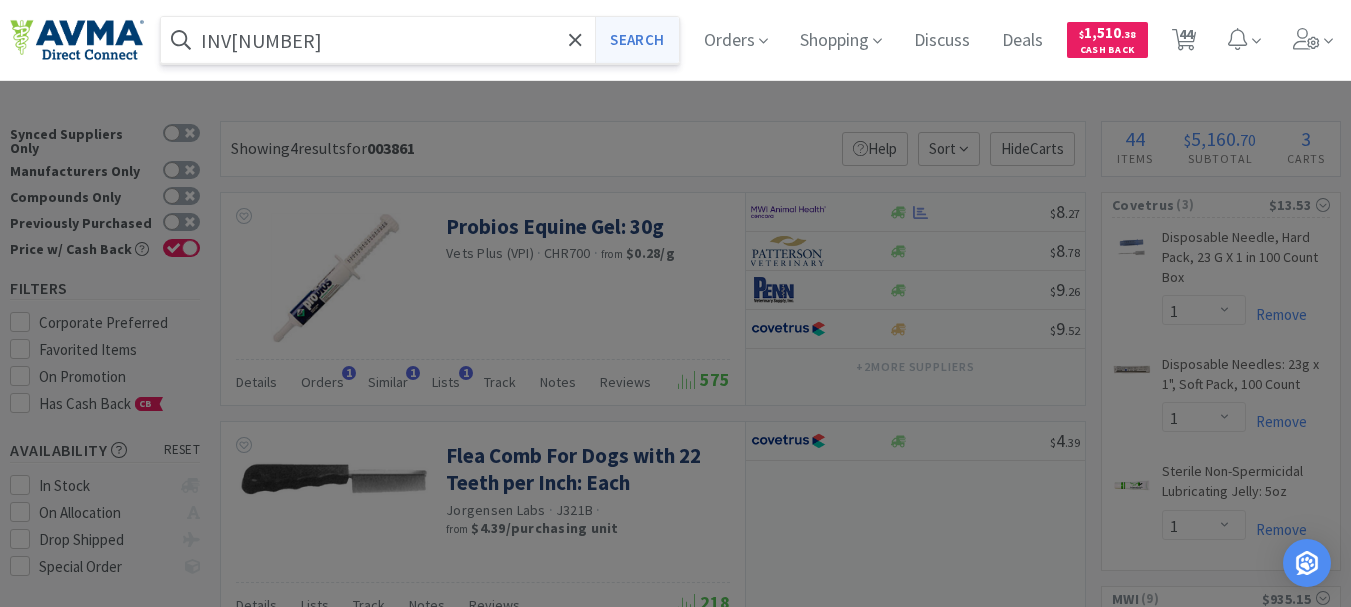 type on "INV[NUMBER]" 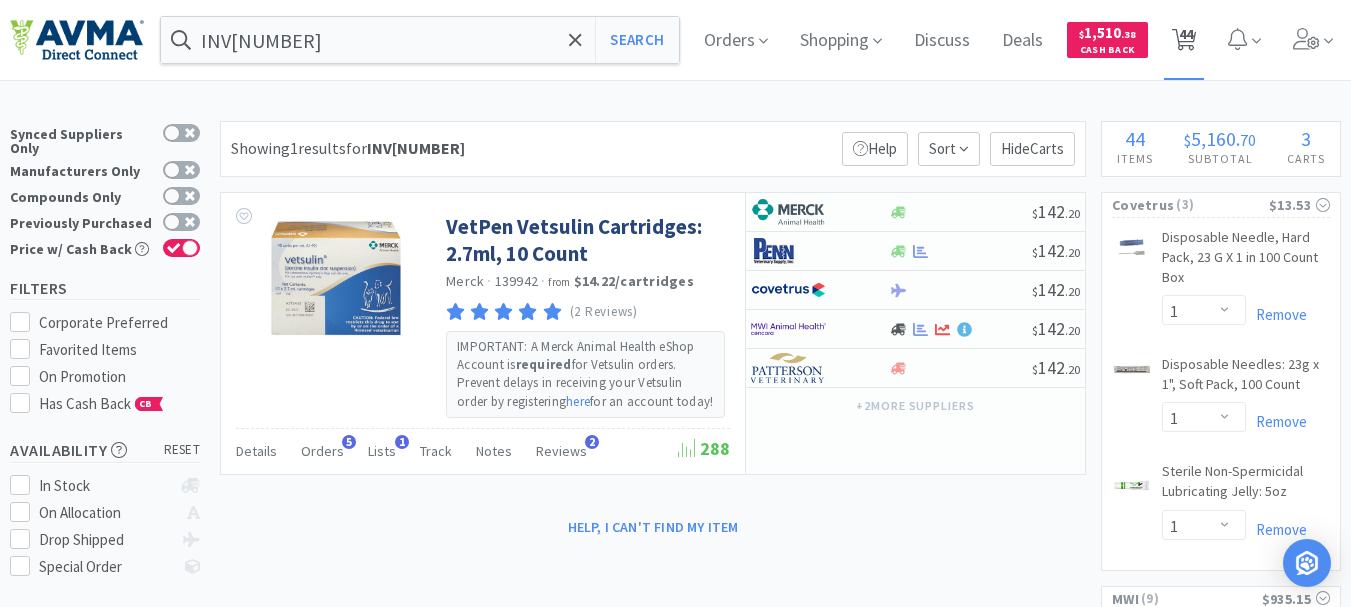 click on "44" at bounding box center [1186, 34] 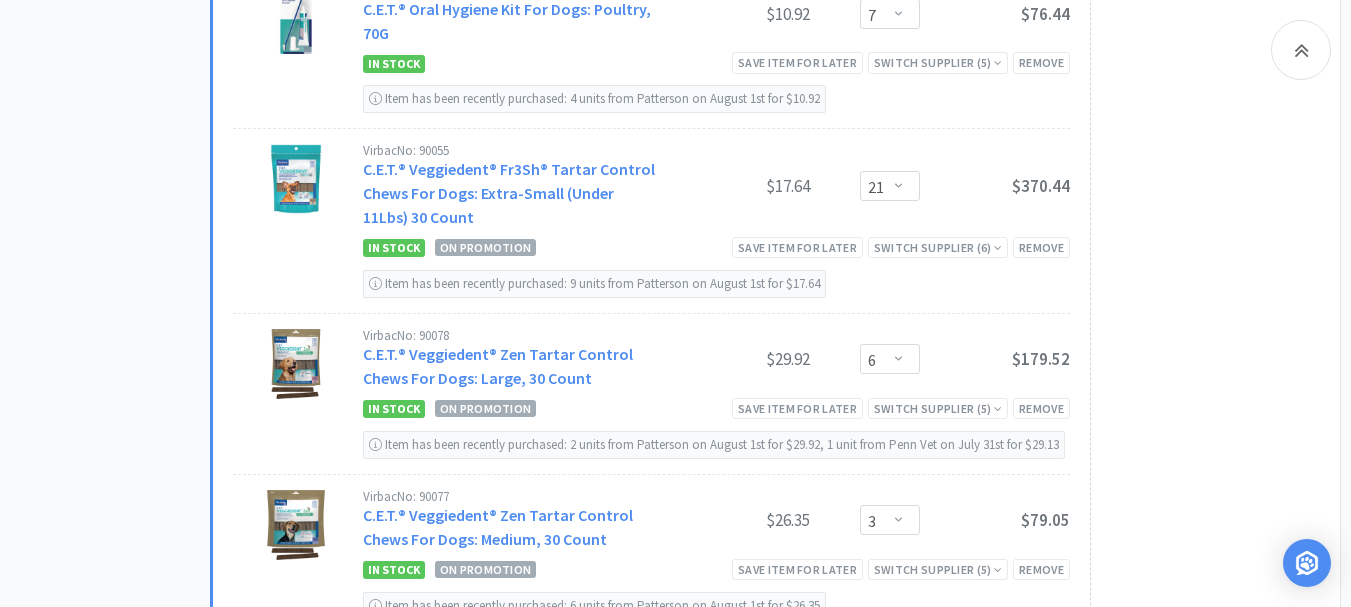 scroll, scrollTop: 4600, scrollLeft: 0, axis: vertical 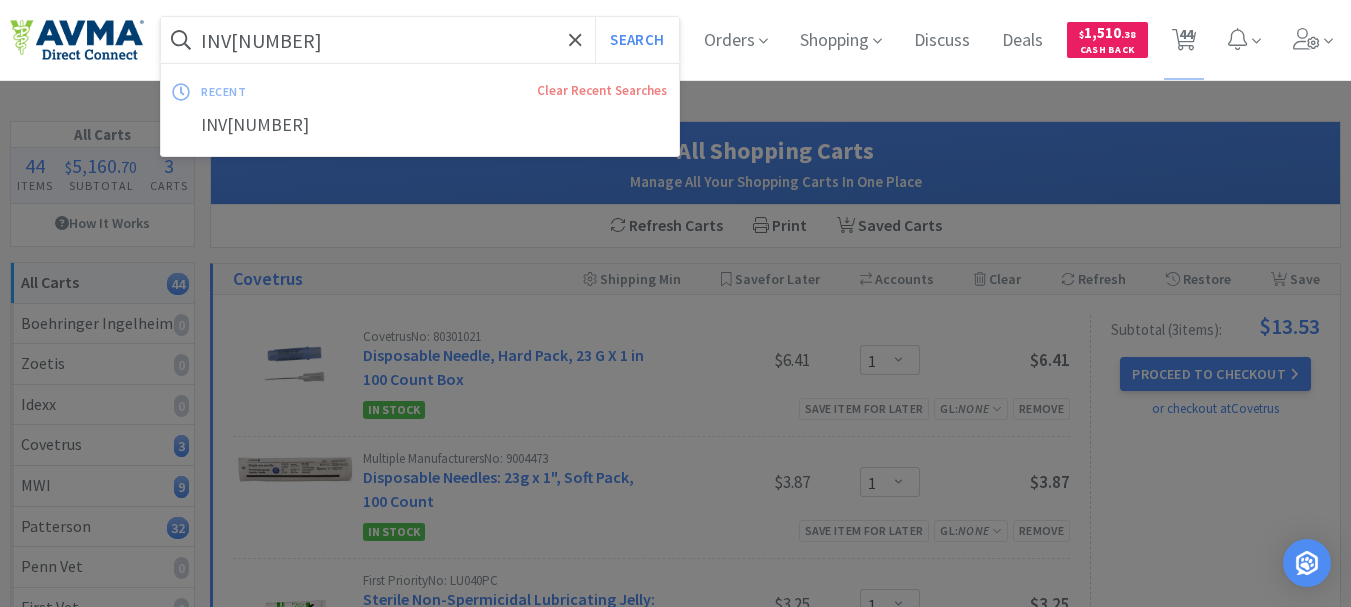 click on "INV[NUMBER]" at bounding box center [420, 40] 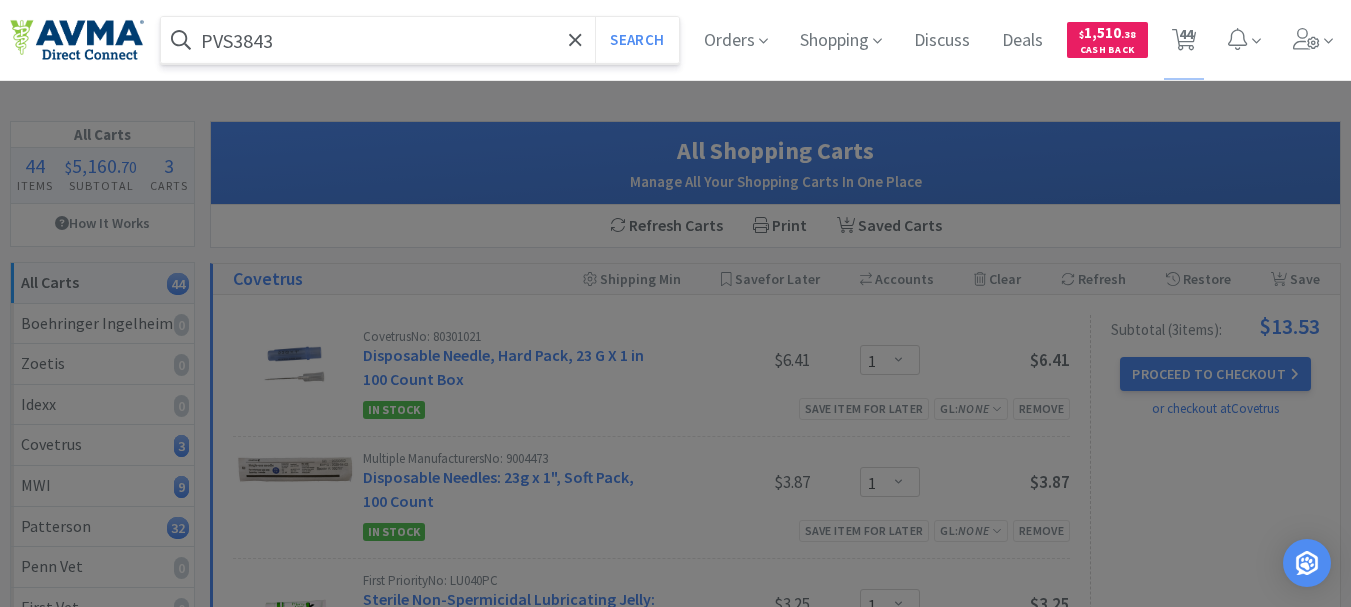 type on "PVS3843" 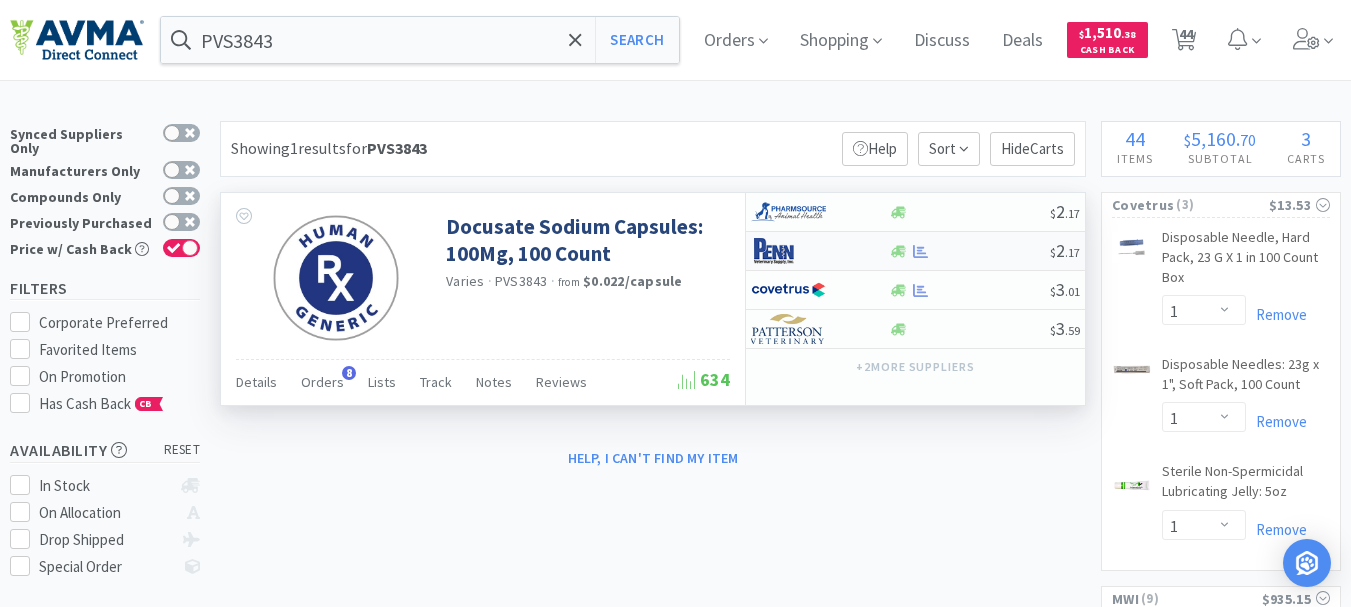 click at bounding box center [788, 251] 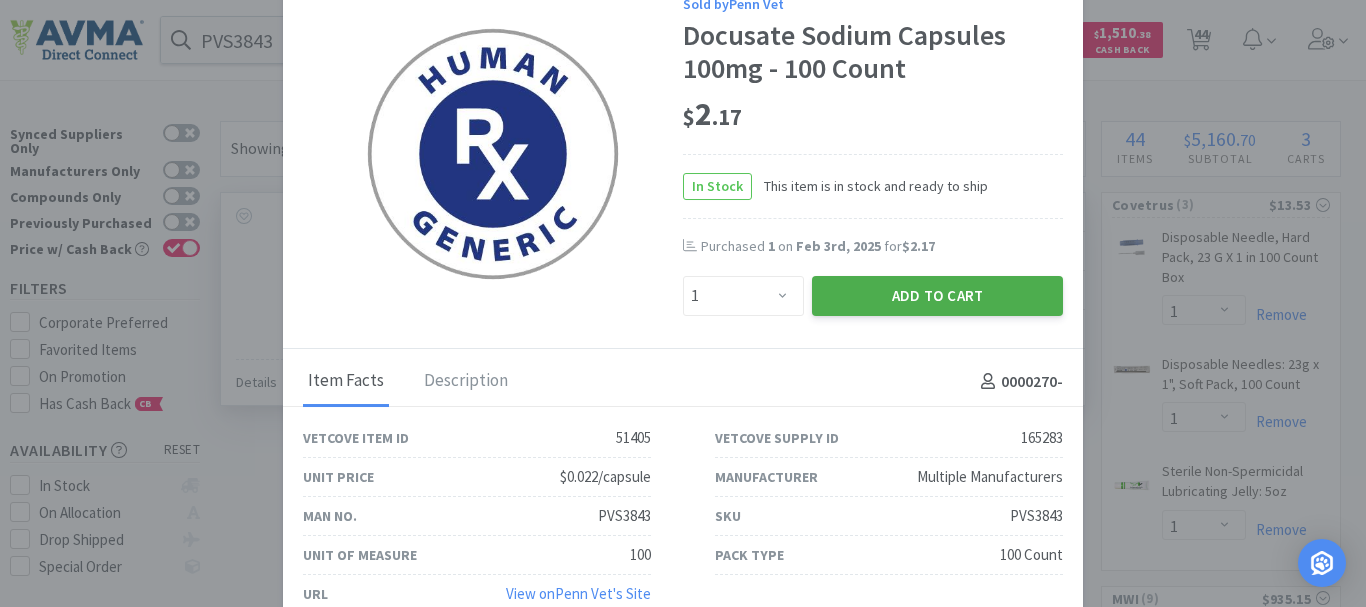 click on "Add to Cart" at bounding box center [937, 296] 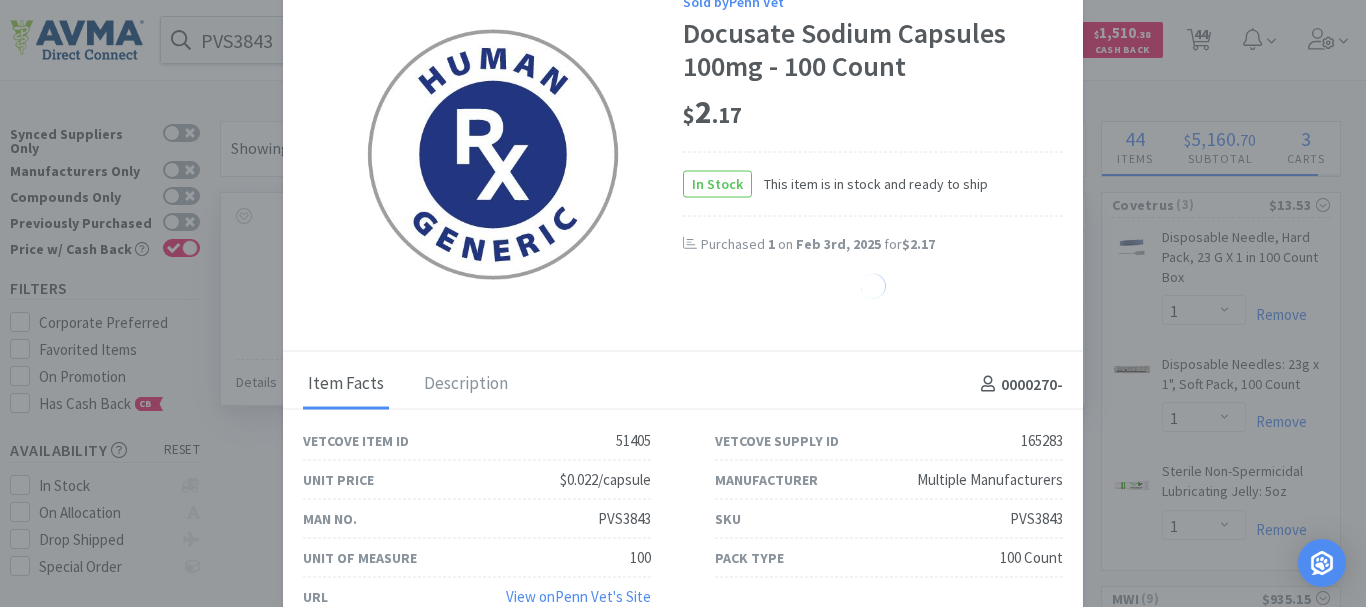 select on "1" 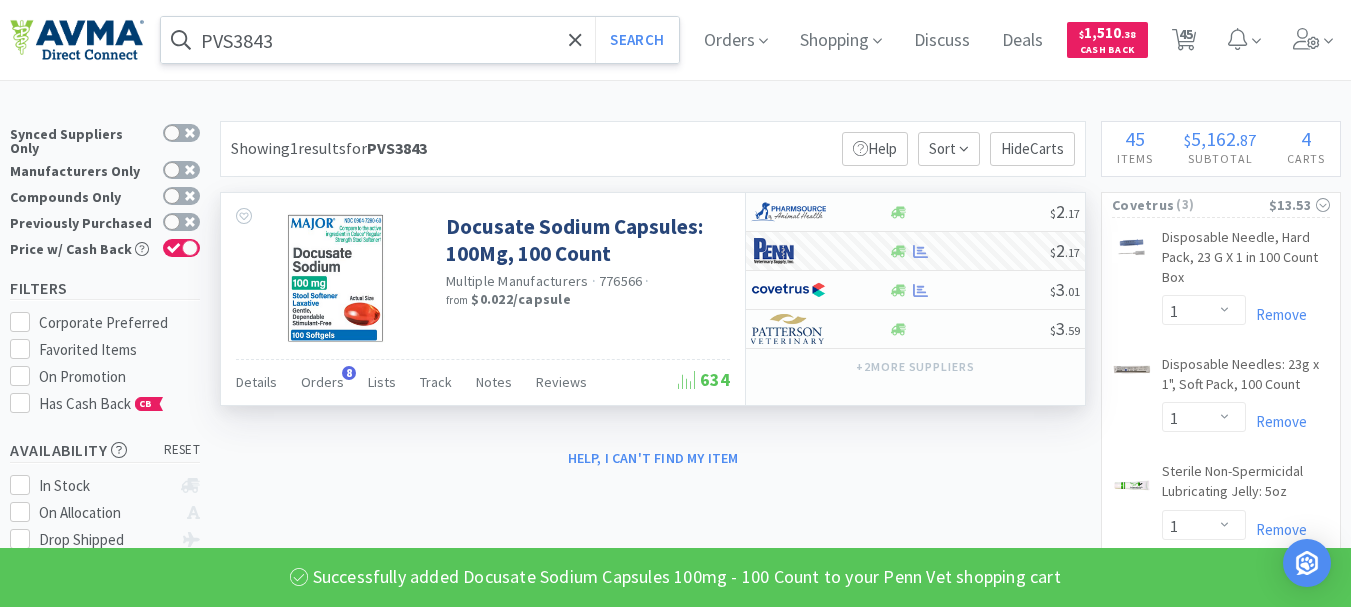 click on "PVS3843" at bounding box center [420, 40] 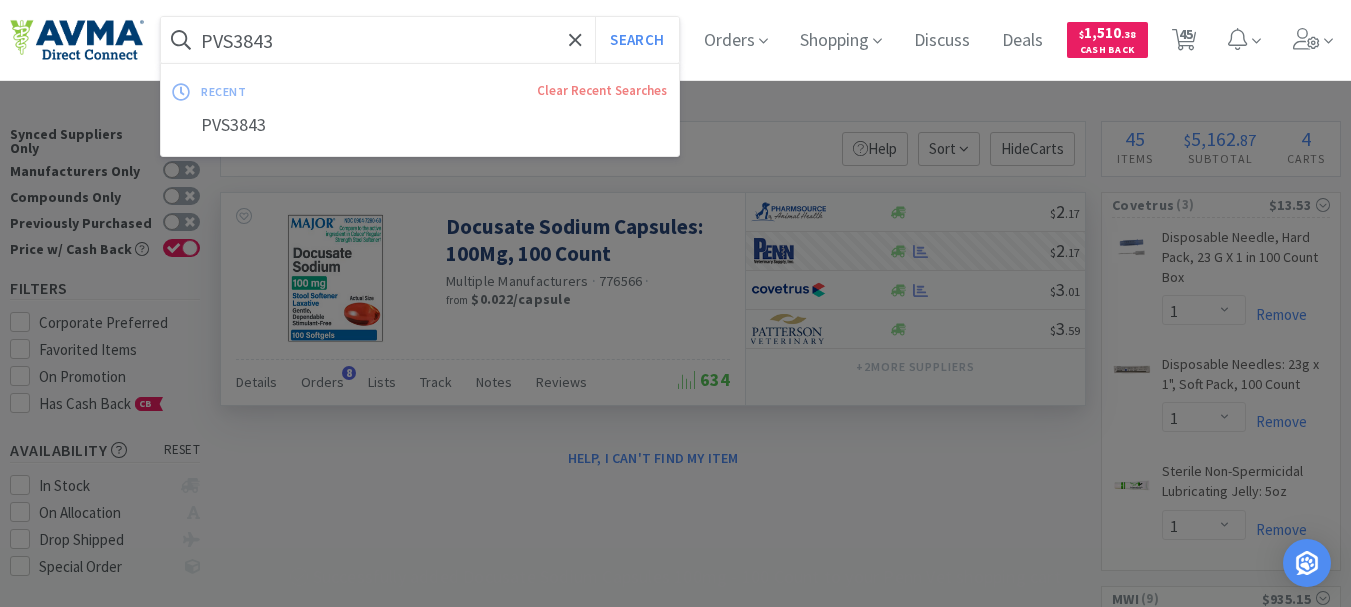 paste on "22671" 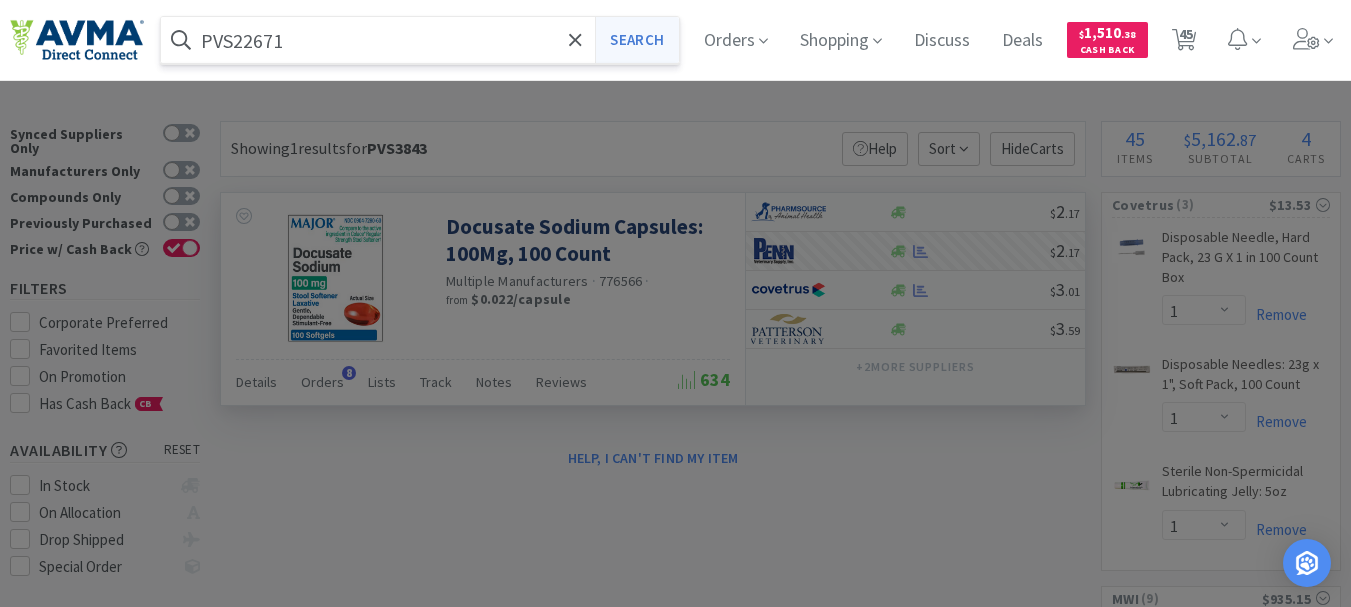 type on "PVS22671" 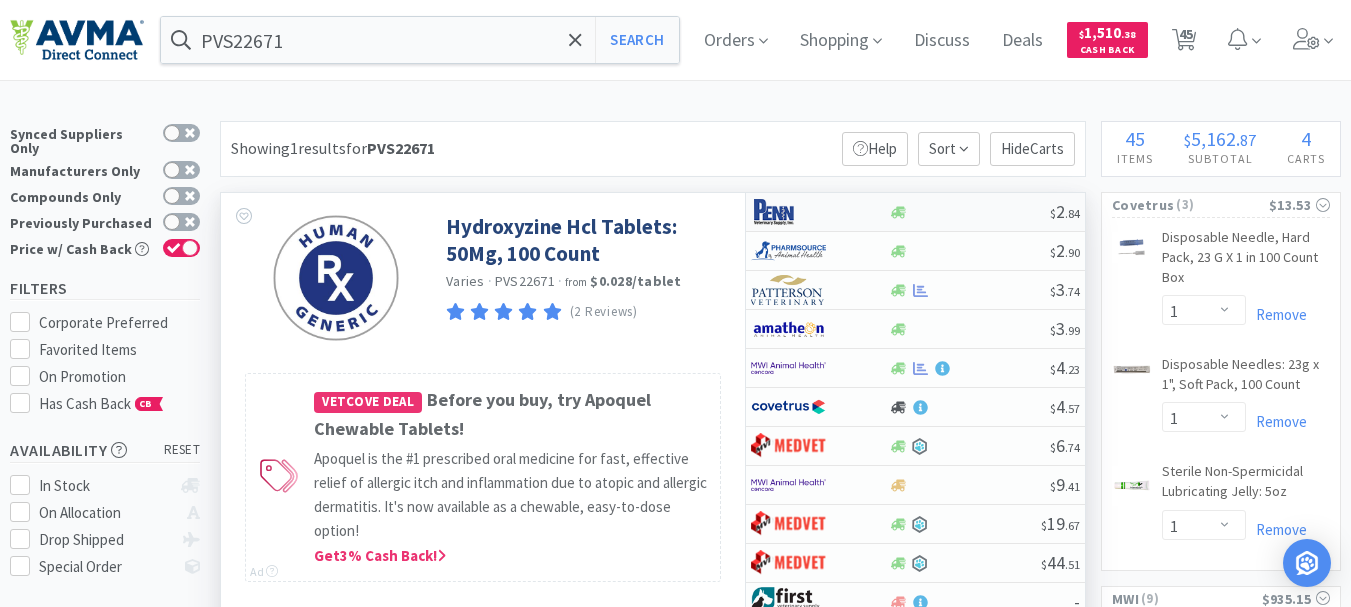 click at bounding box center [788, 212] 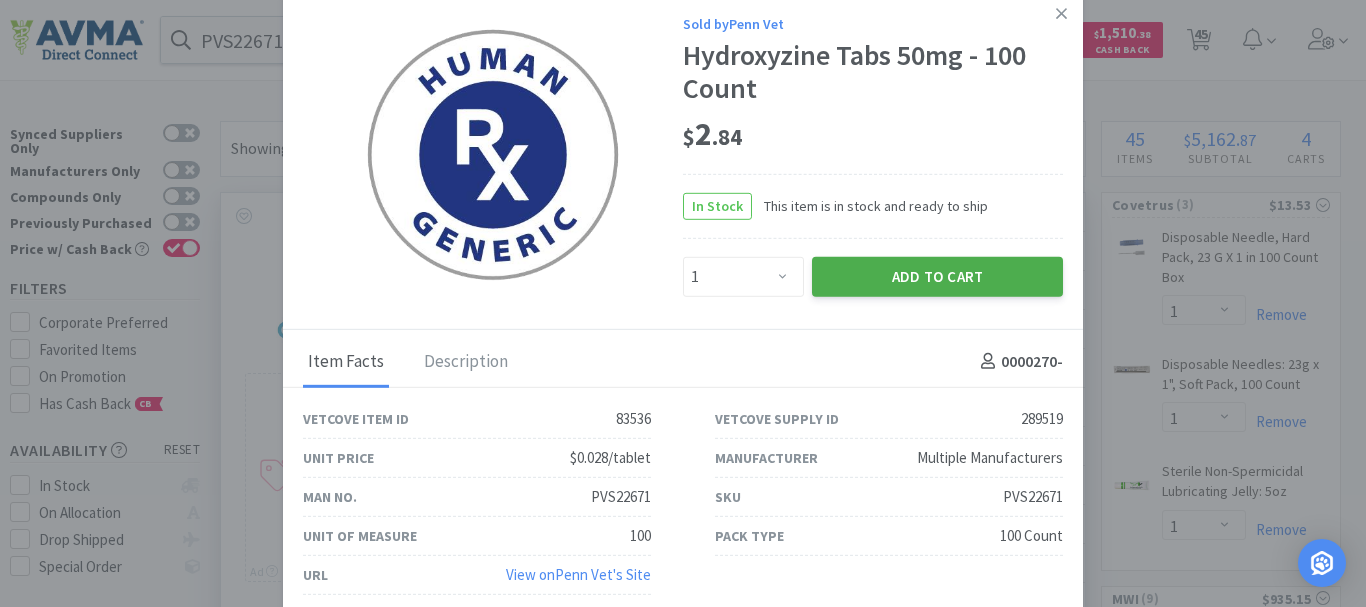 click on "Add to Cart" at bounding box center (937, 276) 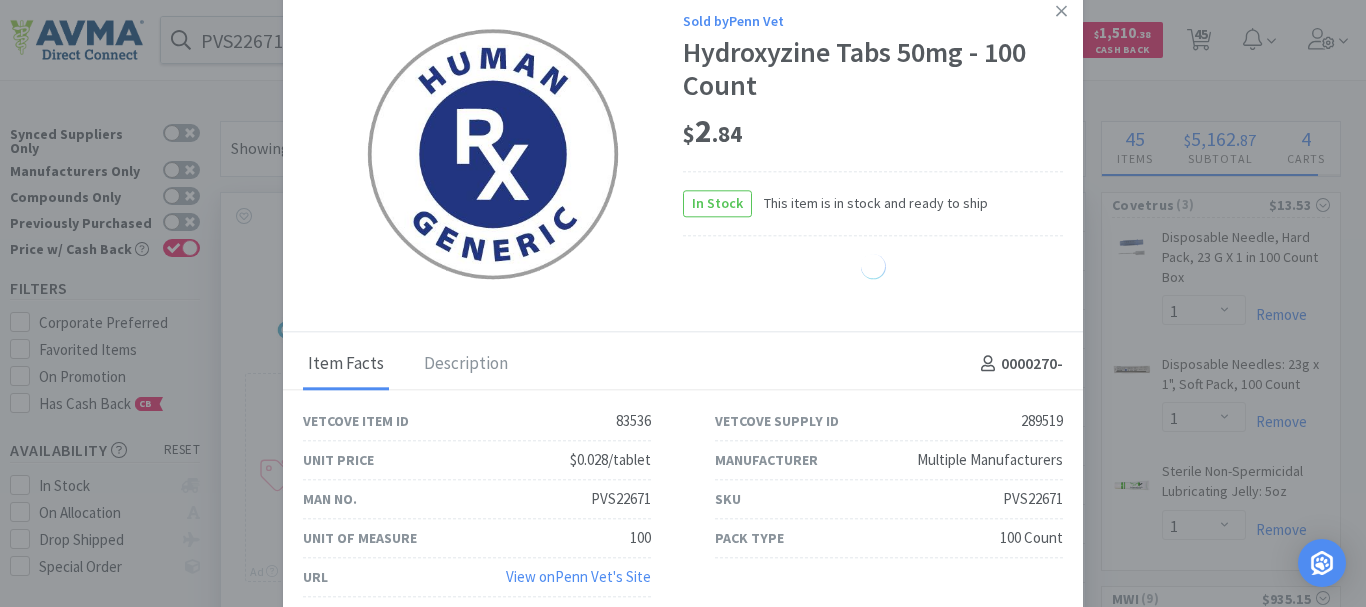 select on "1" 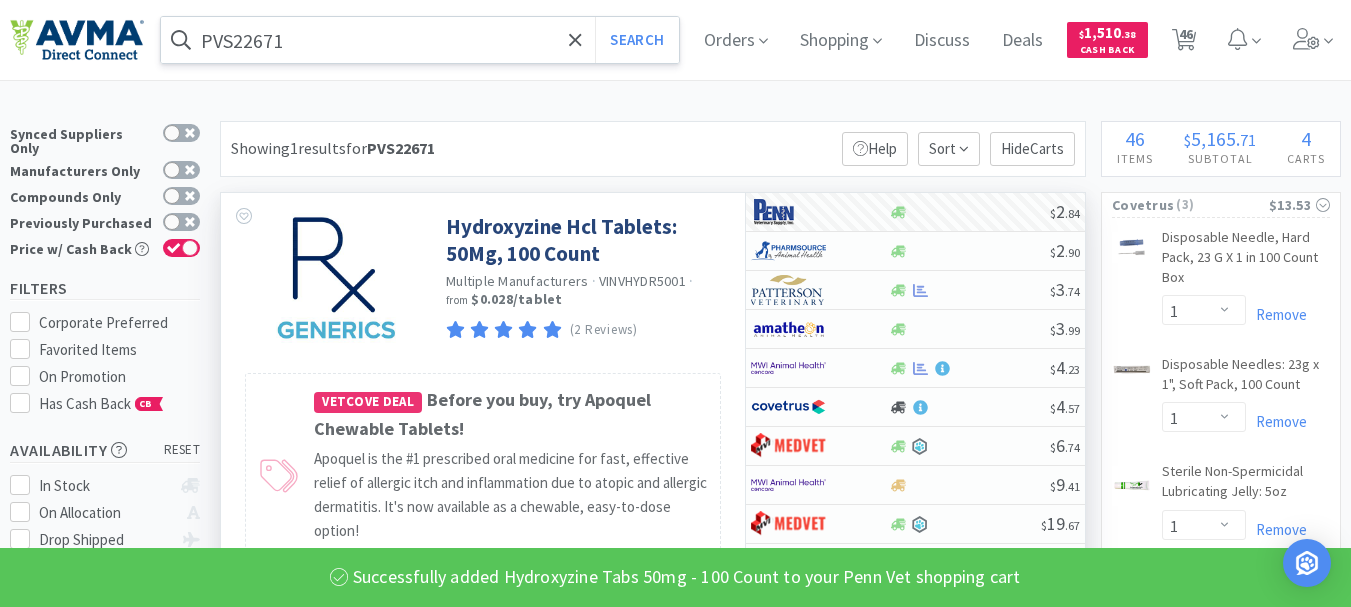click on "PVS22671" at bounding box center [420, 40] 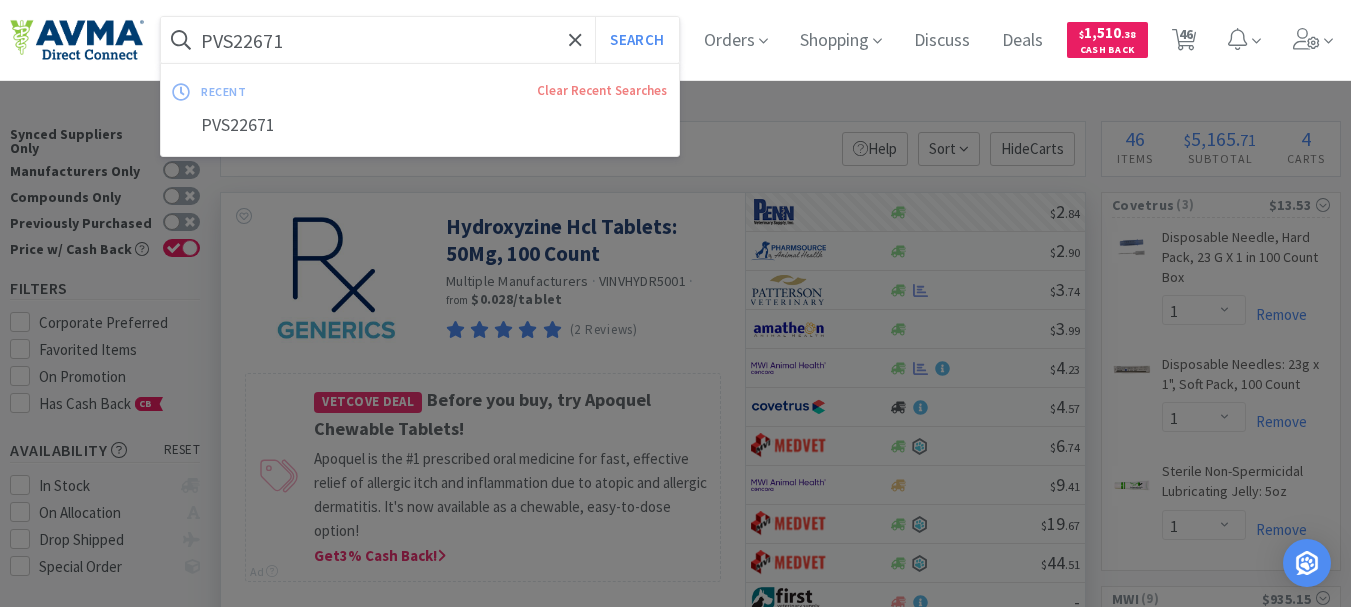 paste on "OPX7200" 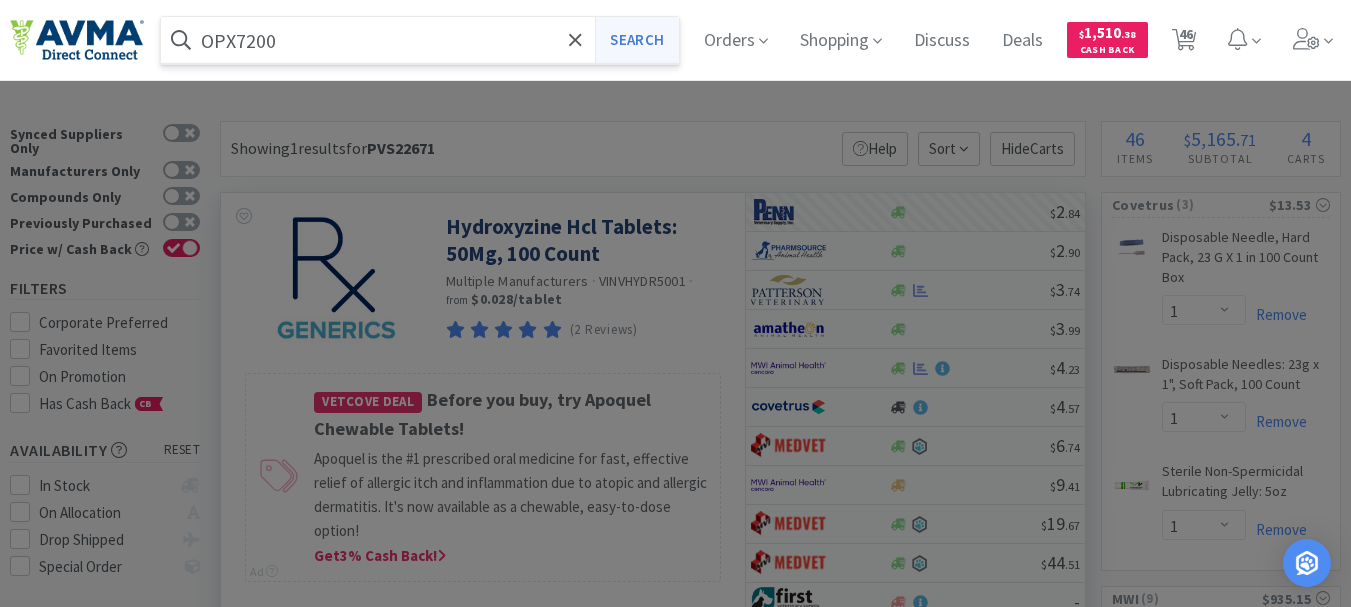 type on "OPX7200" 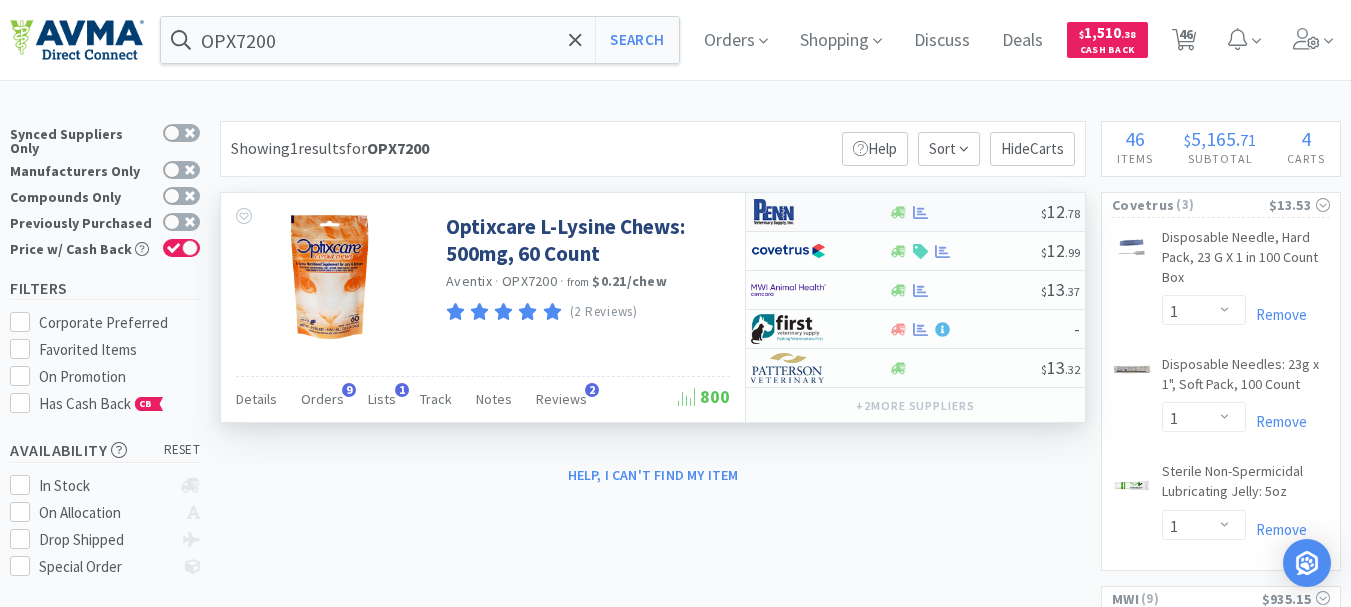 click at bounding box center (788, 212) 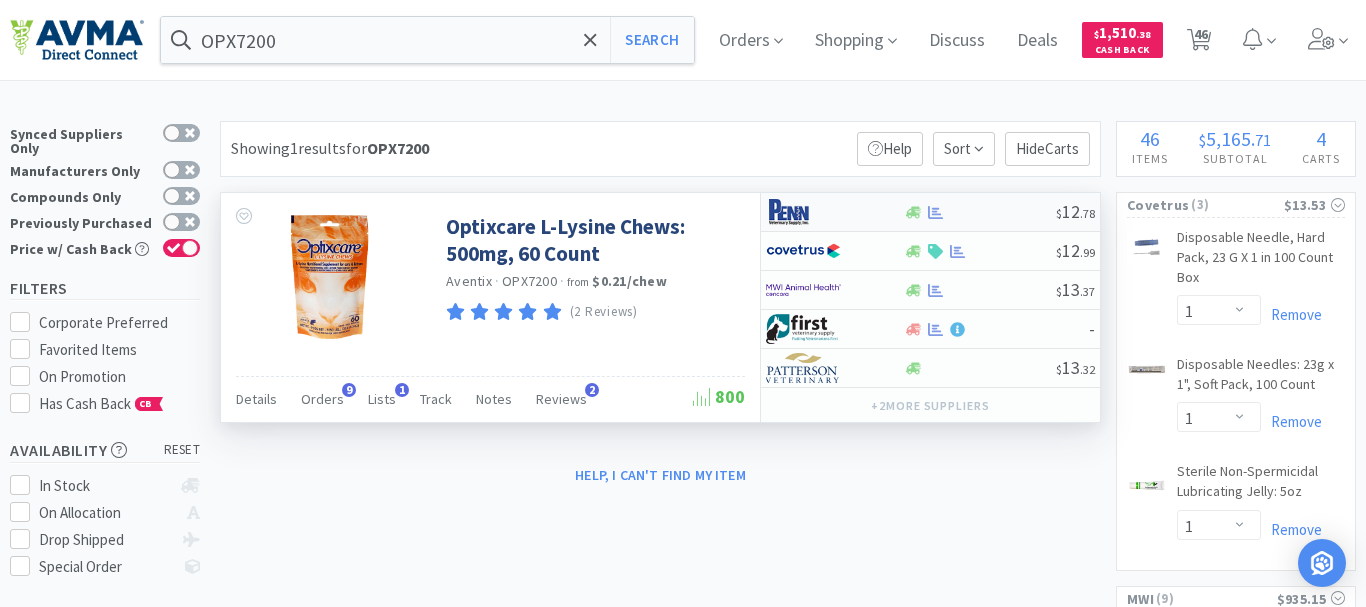 select on "1" 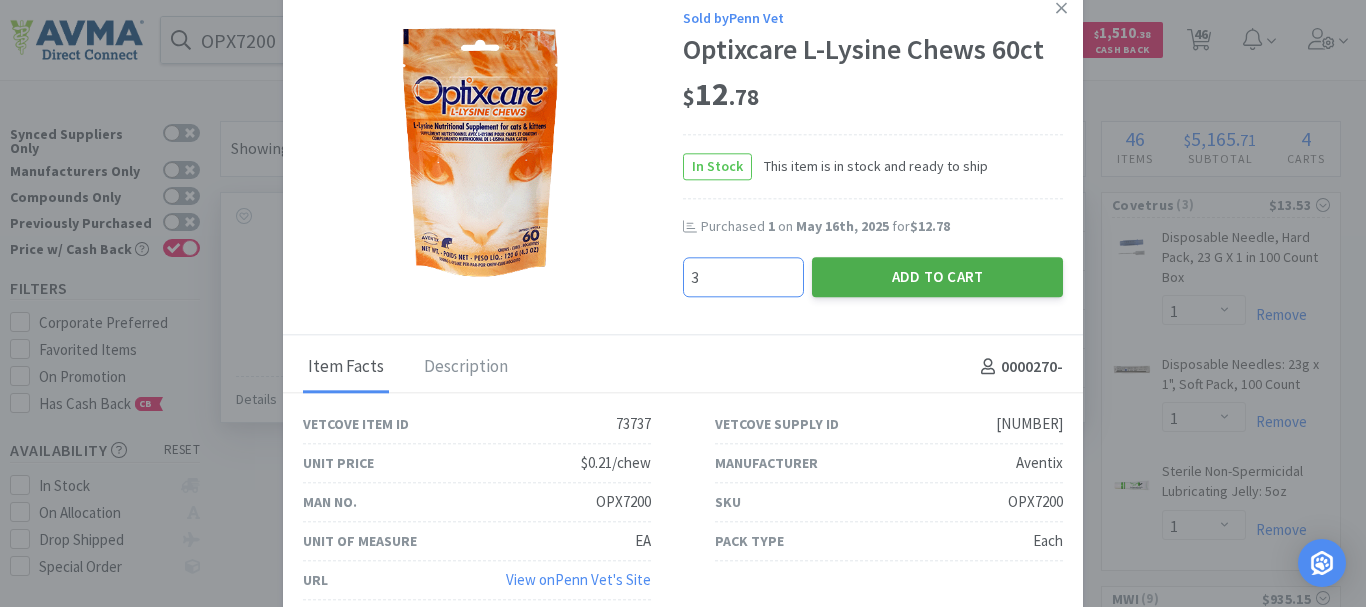type on "3" 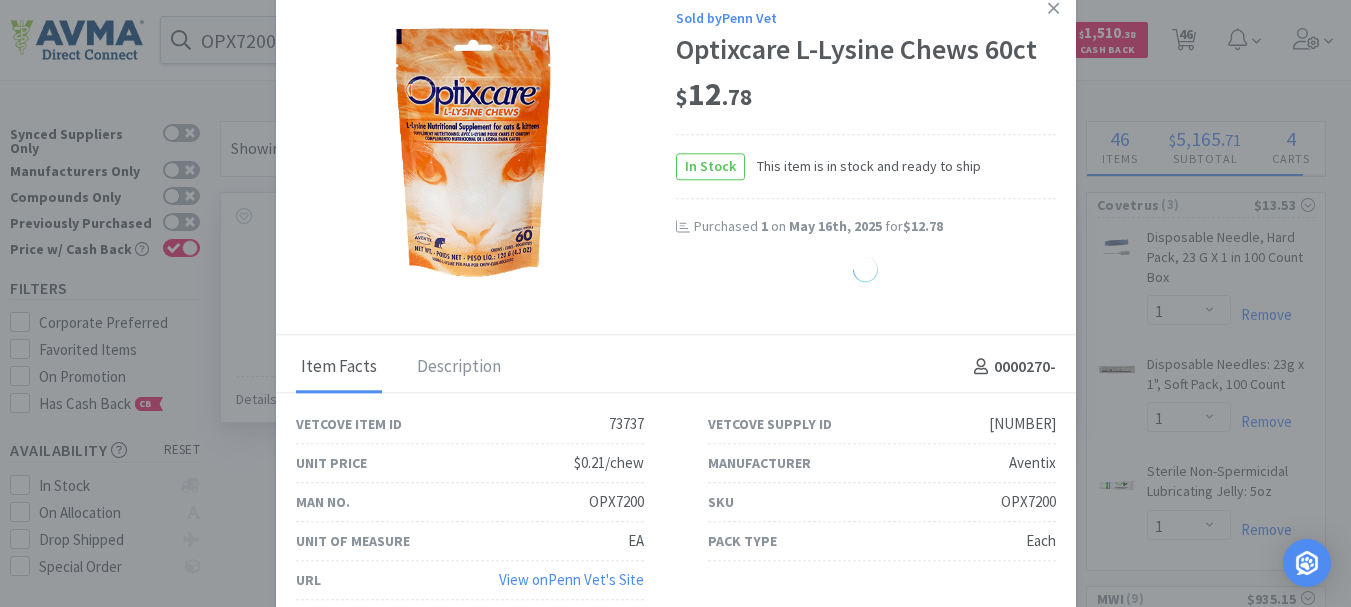 select on "3" 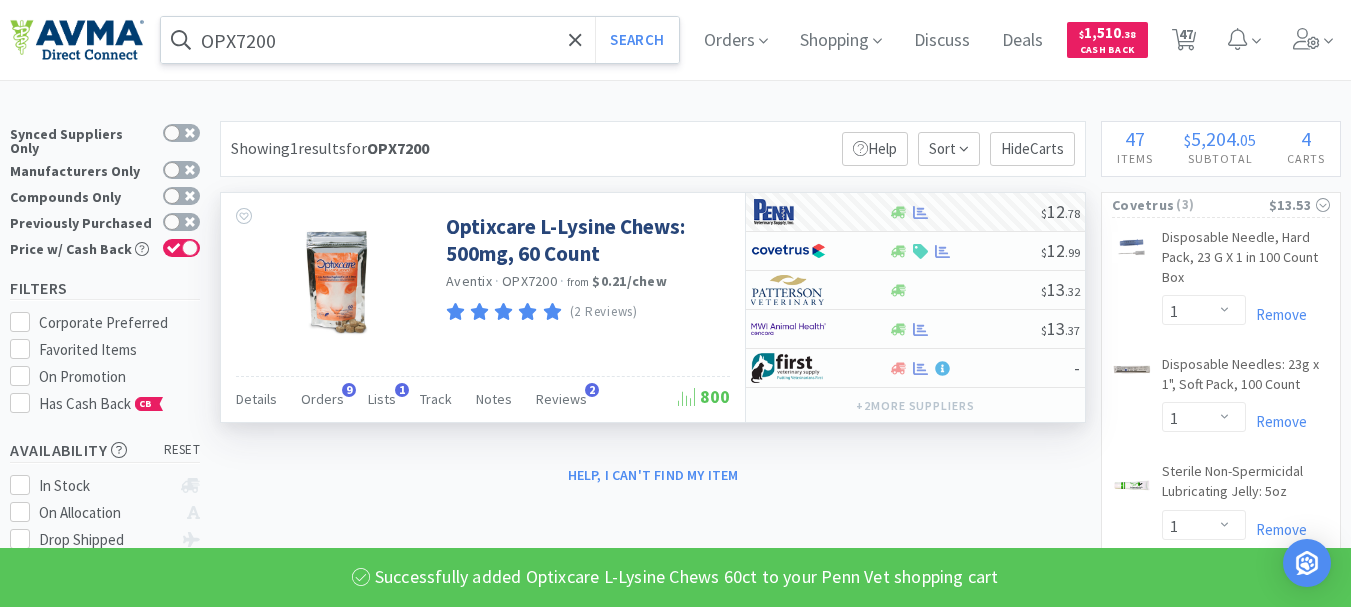click on "OPX7200" at bounding box center [420, 40] 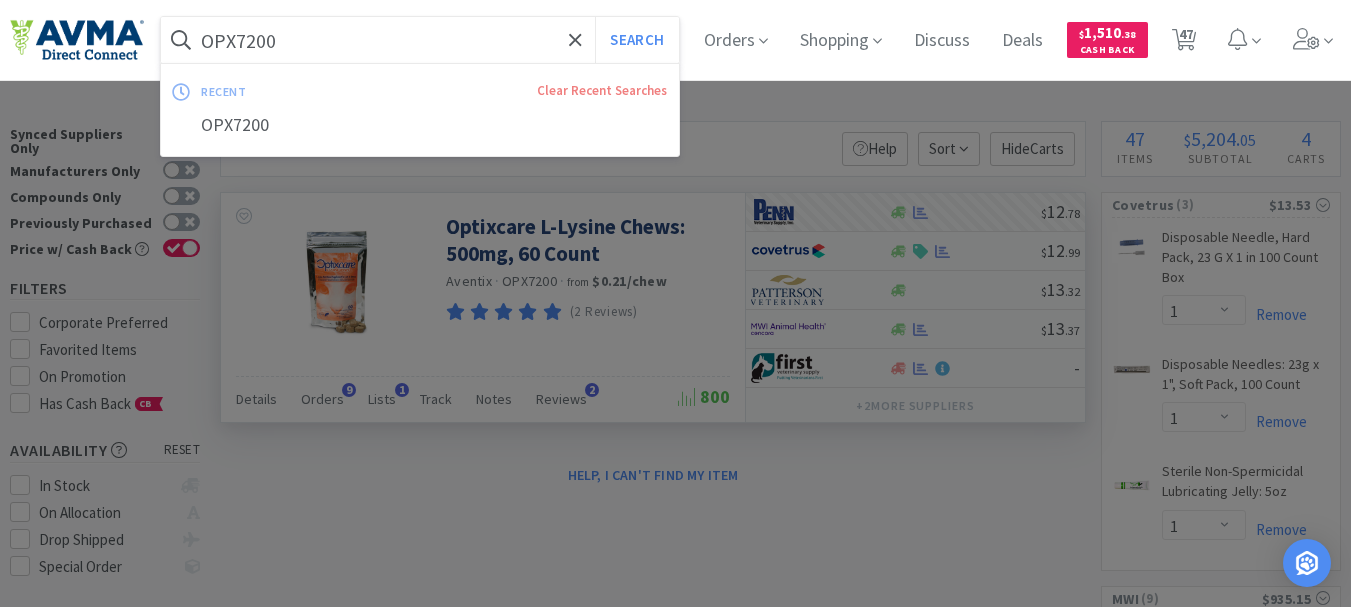 paste on "PT210060" 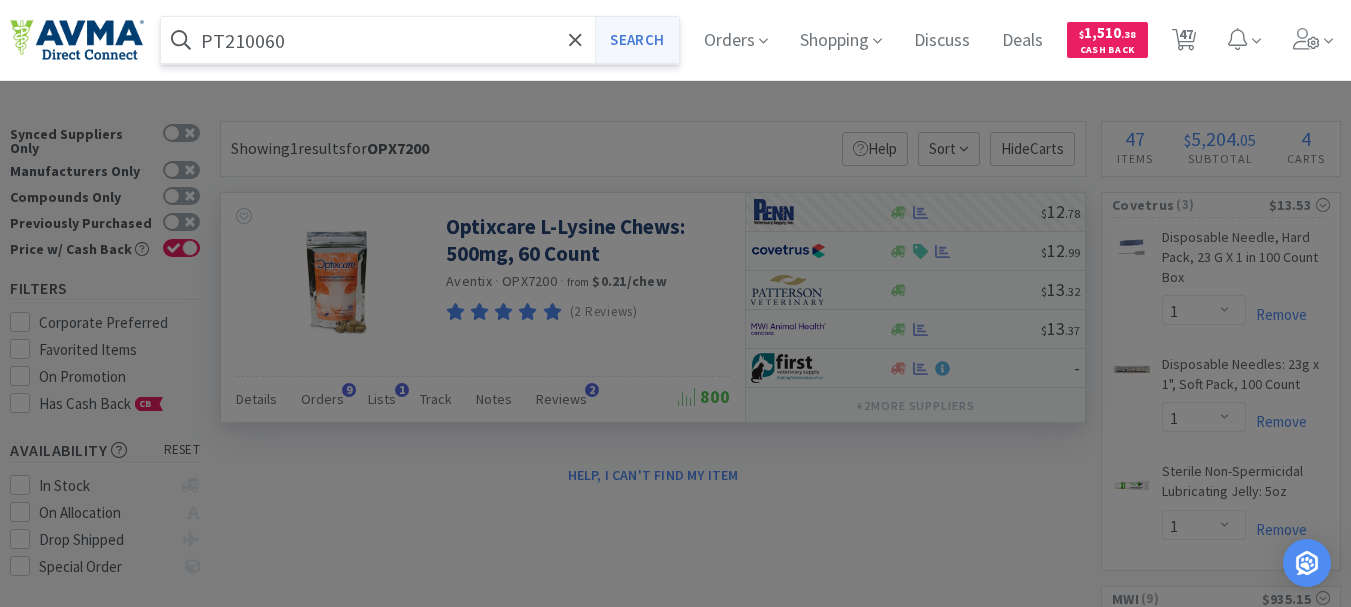 type on "PT210060" 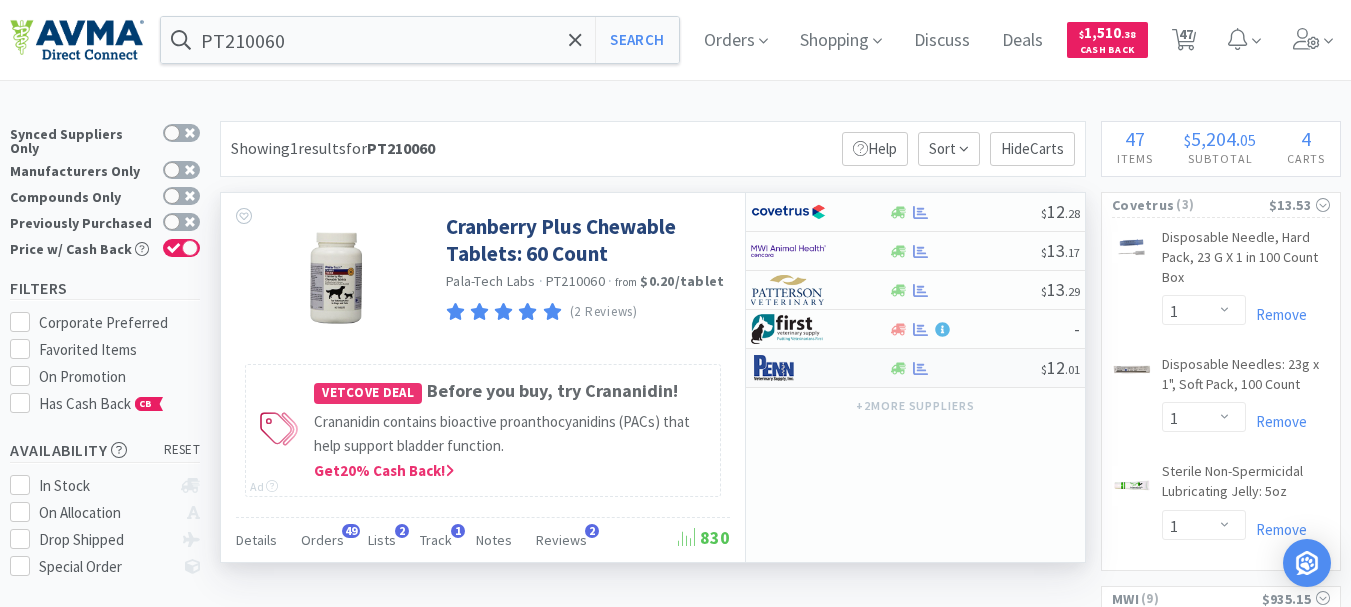 click at bounding box center (788, 368) 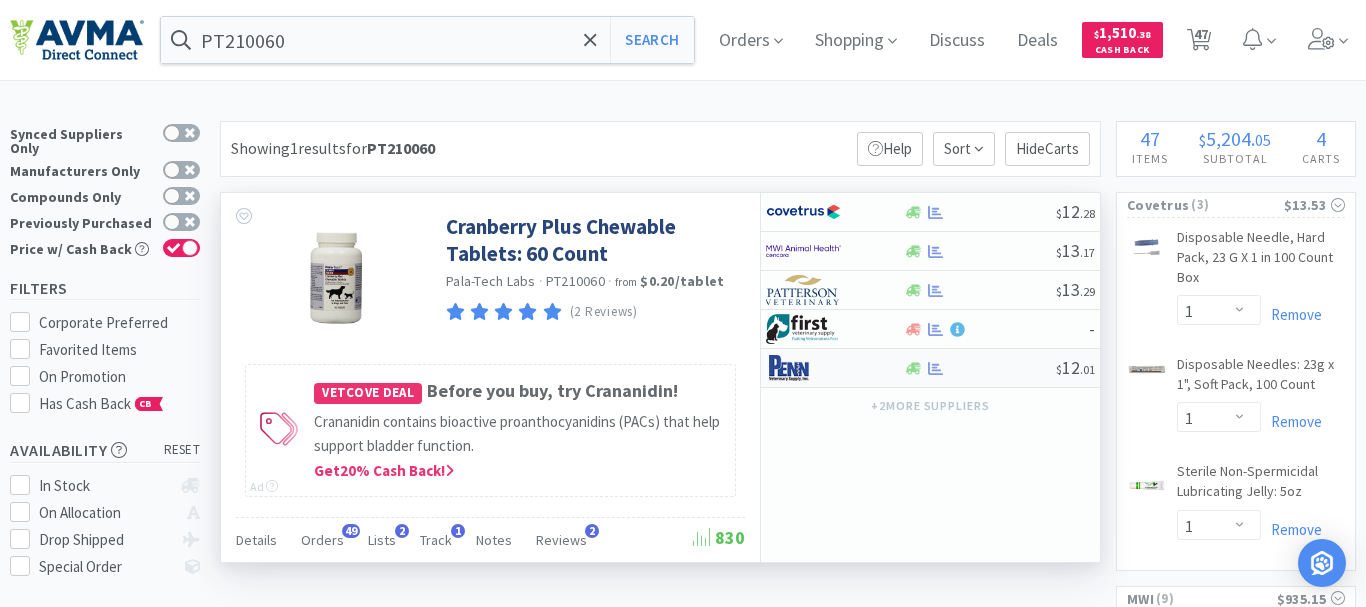 select on "1" 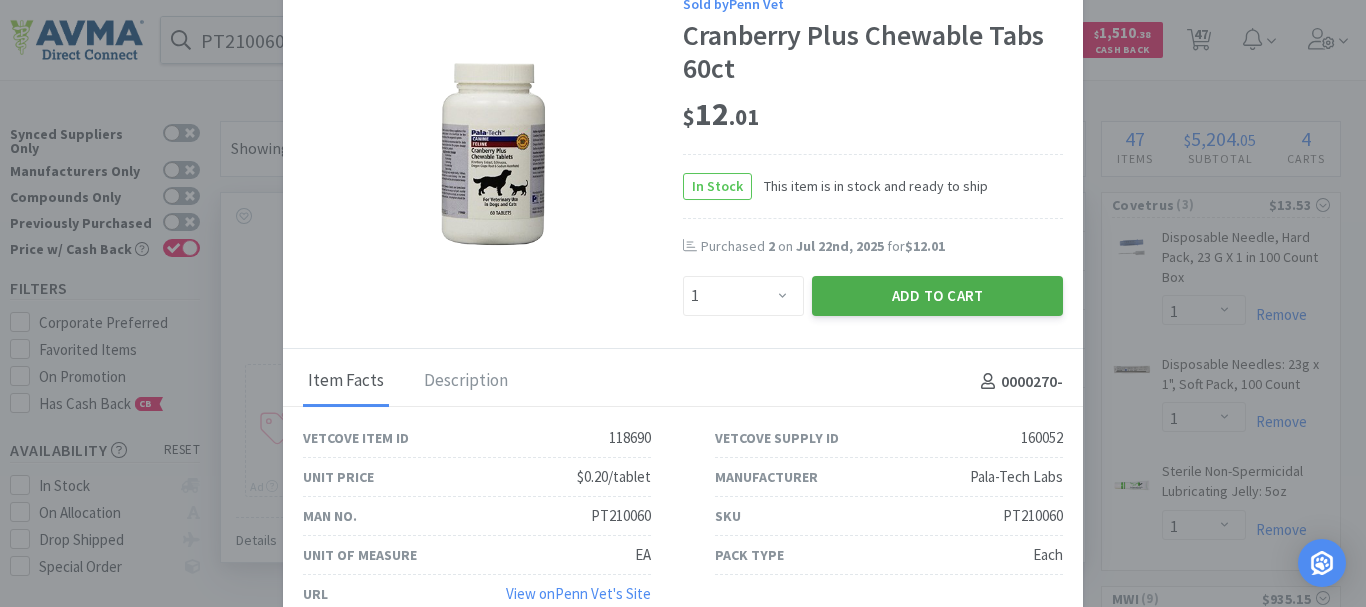 click on "Add to Cart" at bounding box center (937, 296) 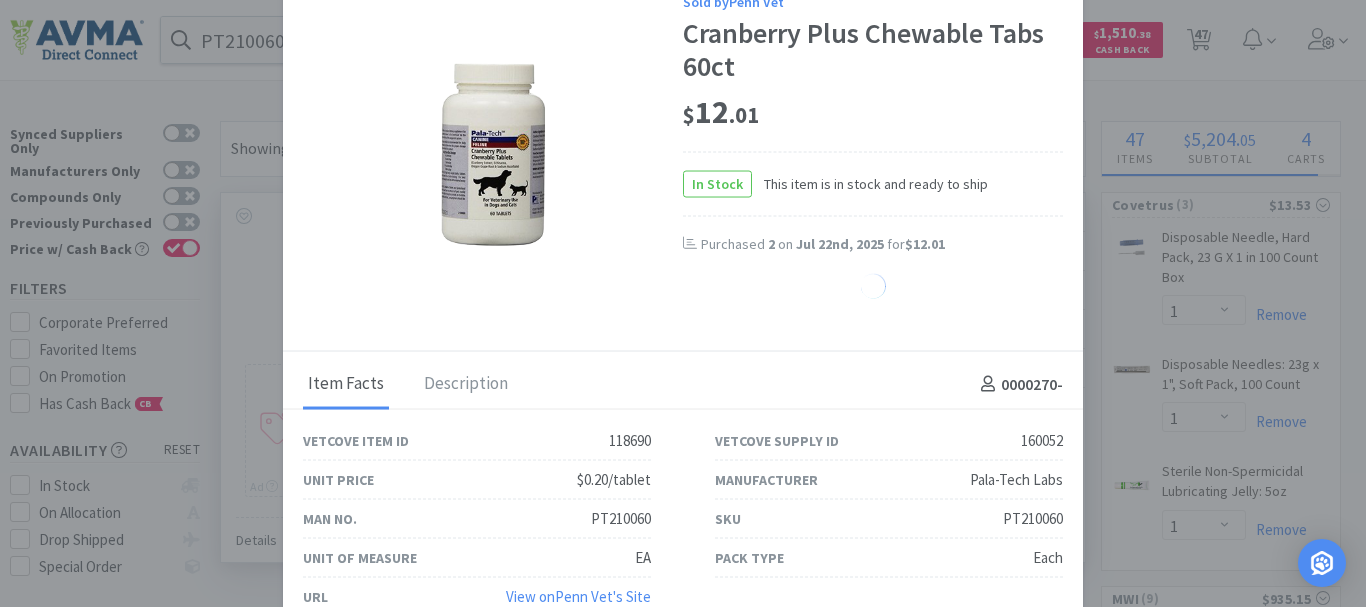 select on "1" 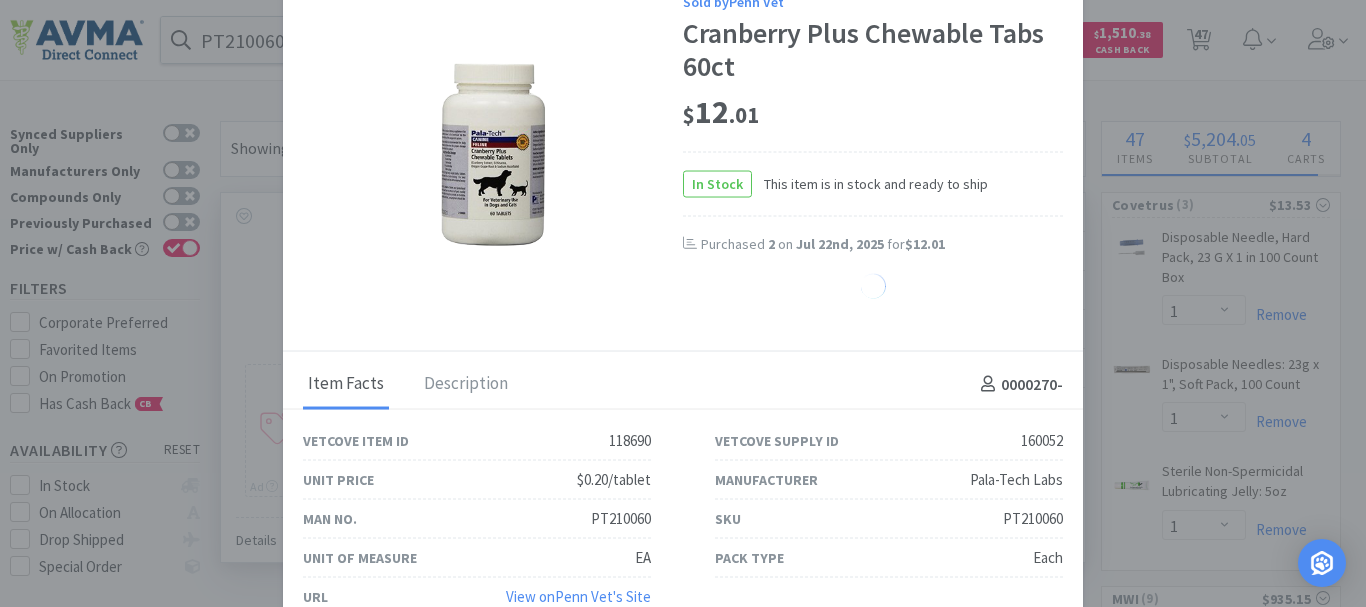 select on "3" 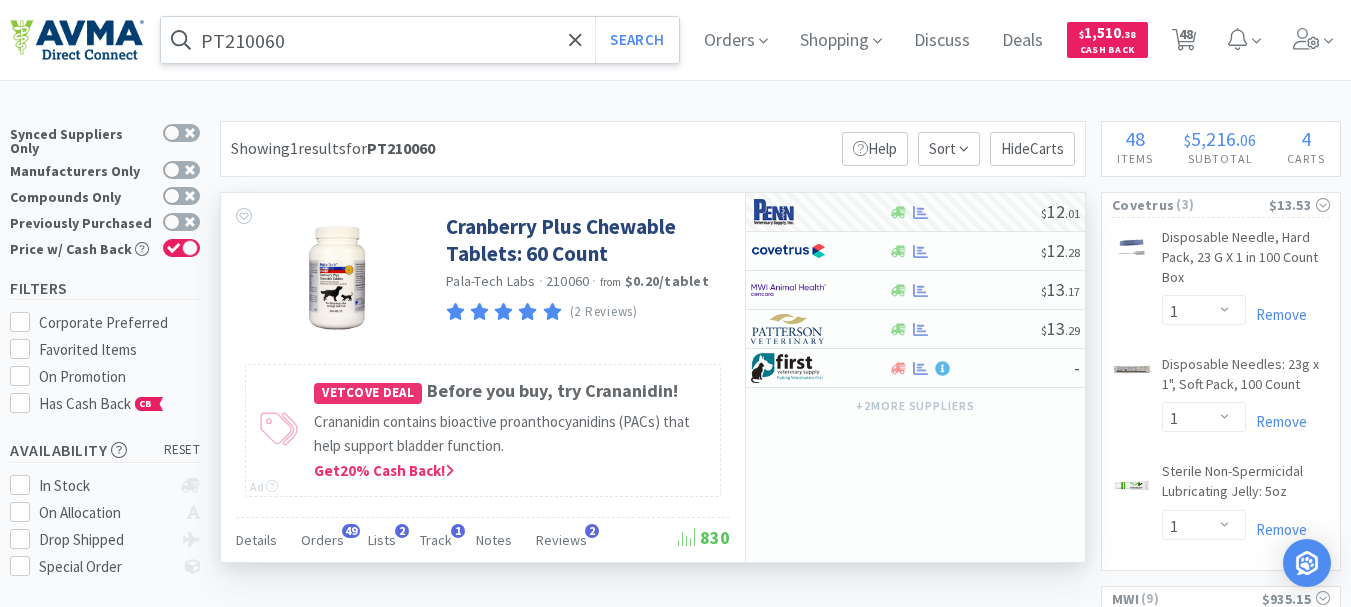 click on "PT210060" at bounding box center [420, 40] 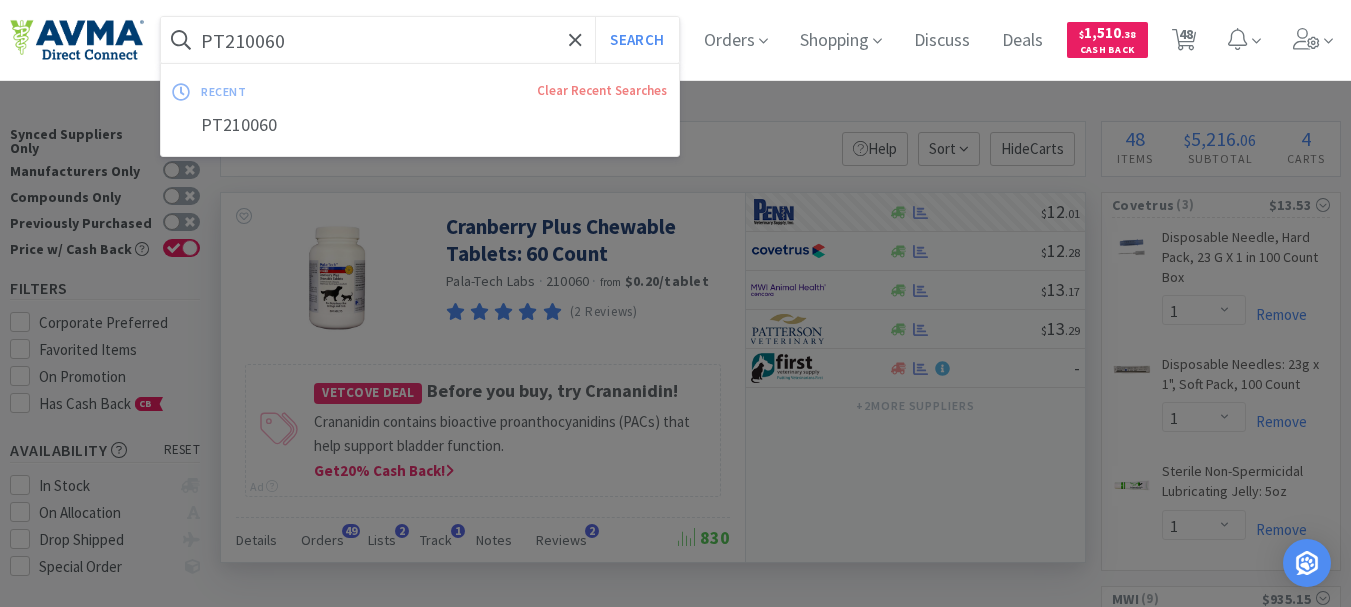 paste on "VS620" 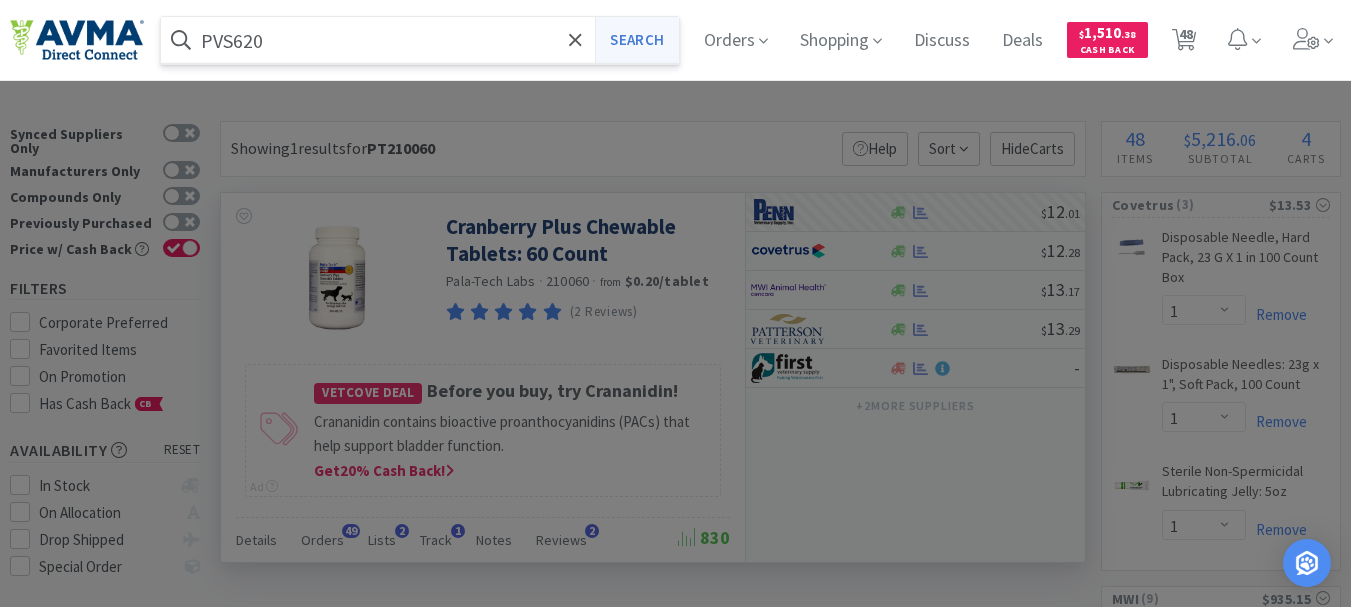 type on "PVS620" 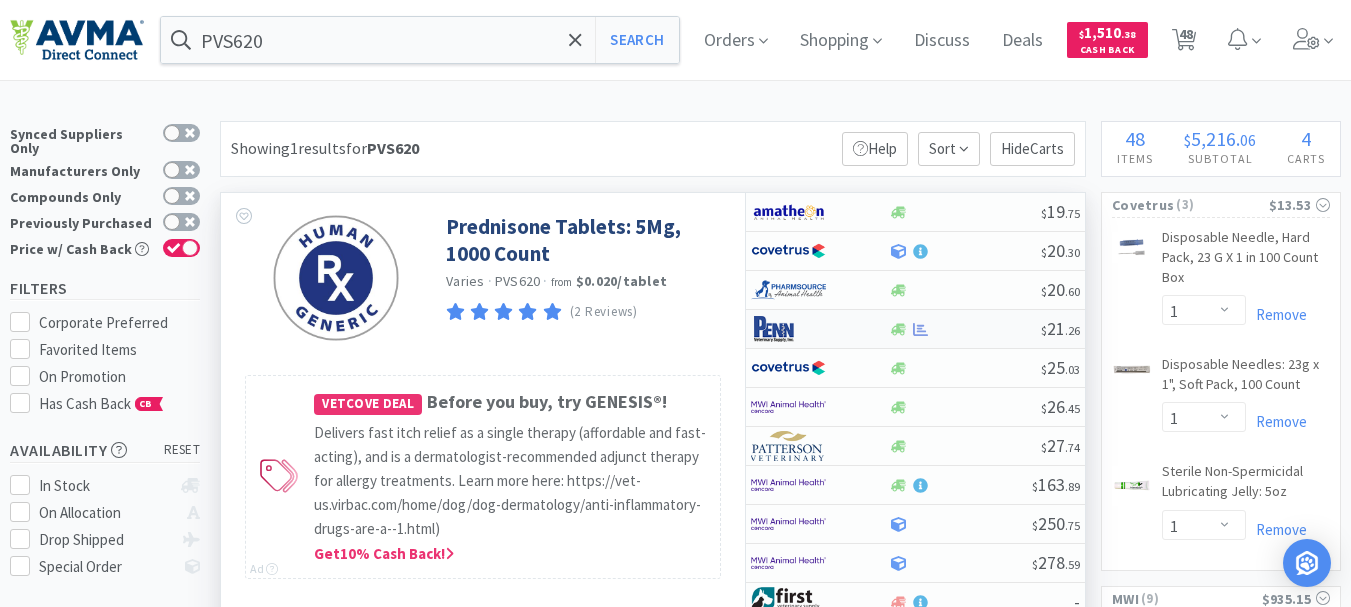 click at bounding box center (788, 329) 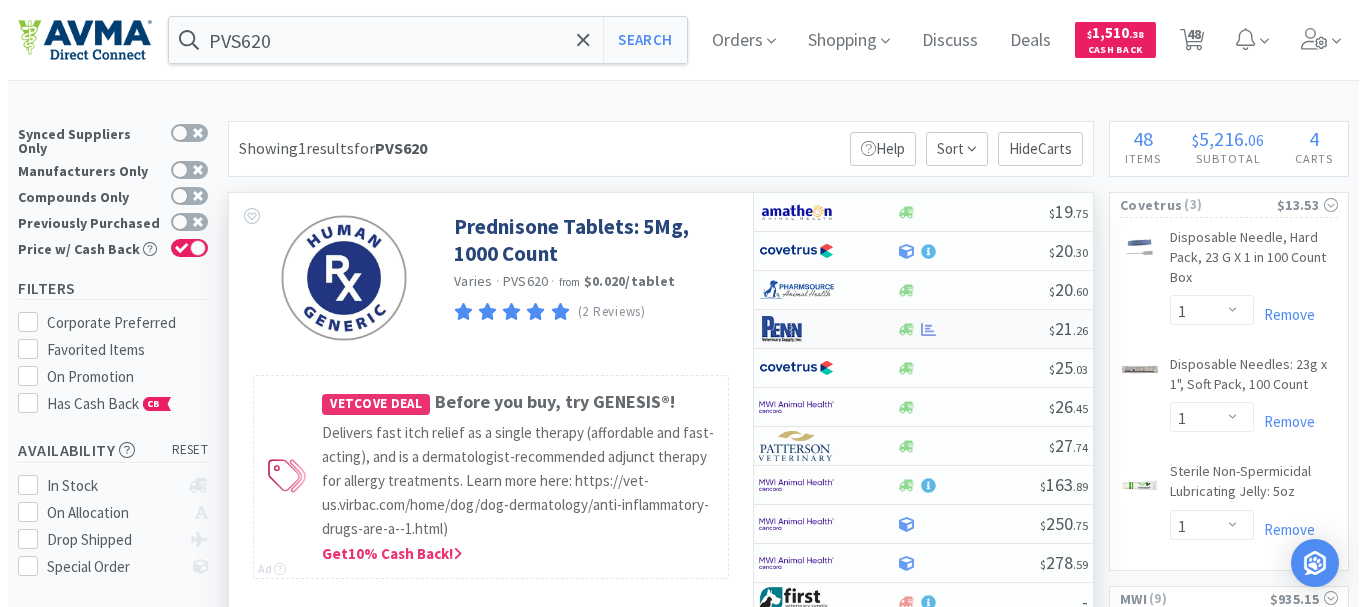 select on "1" 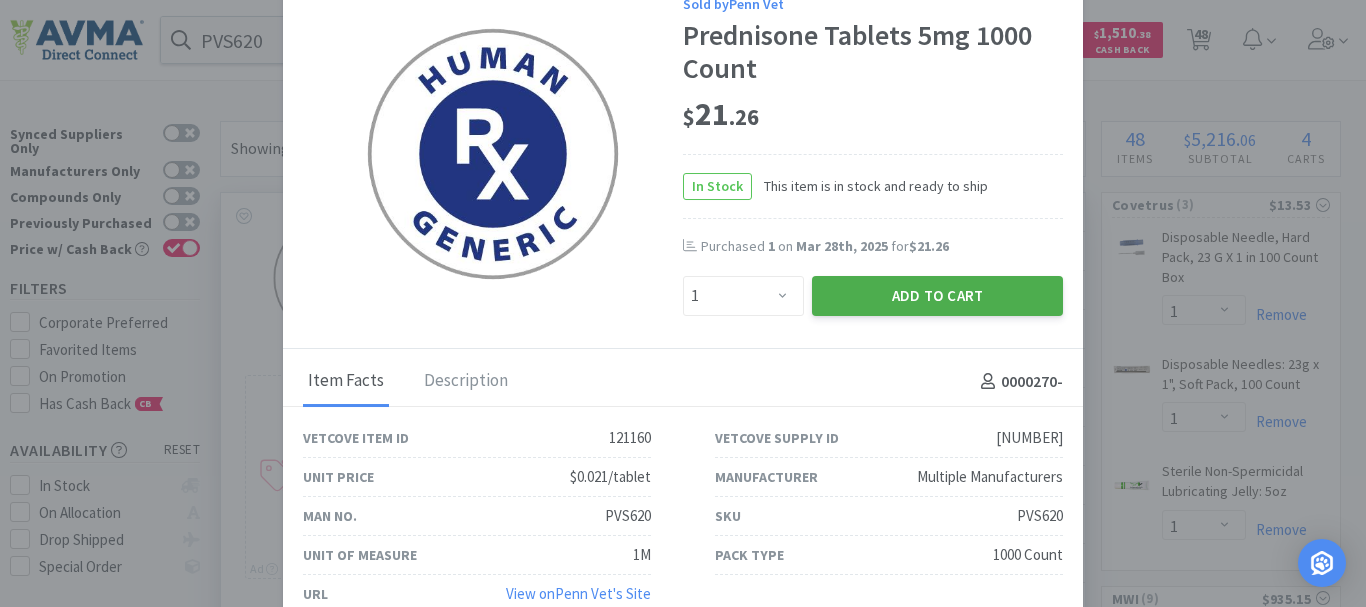 click on "Add to Cart" at bounding box center [937, 296] 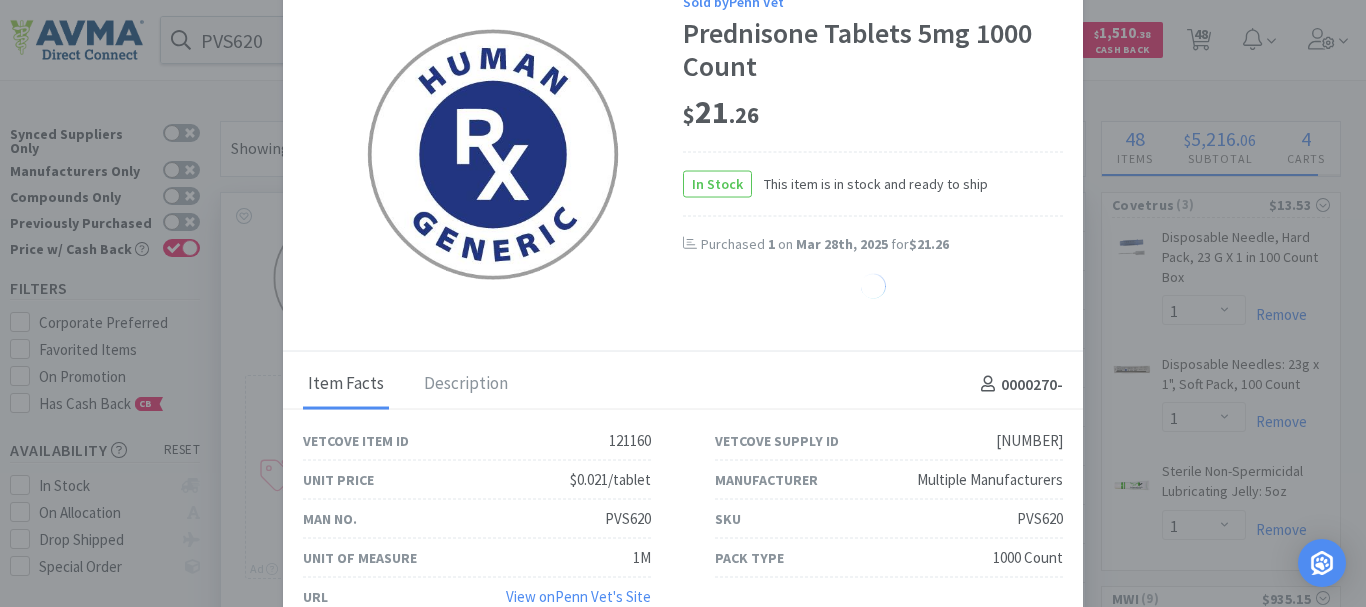 select on "1" 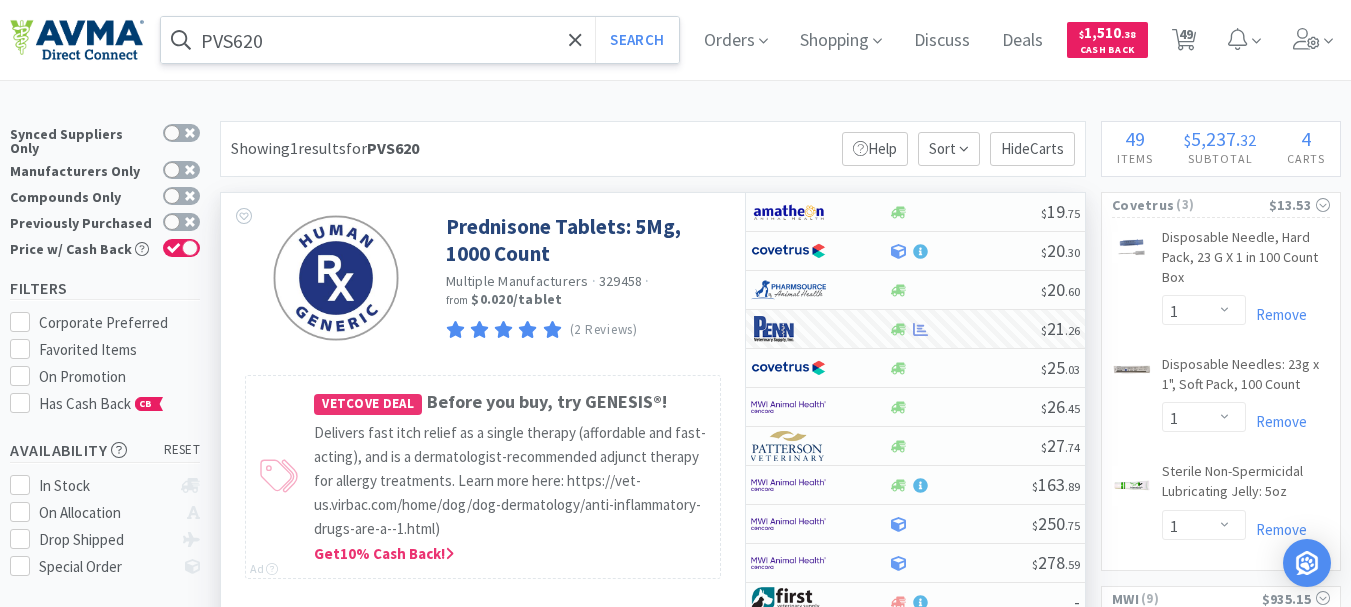 click on "PVS620" at bounding box center (420, 40) 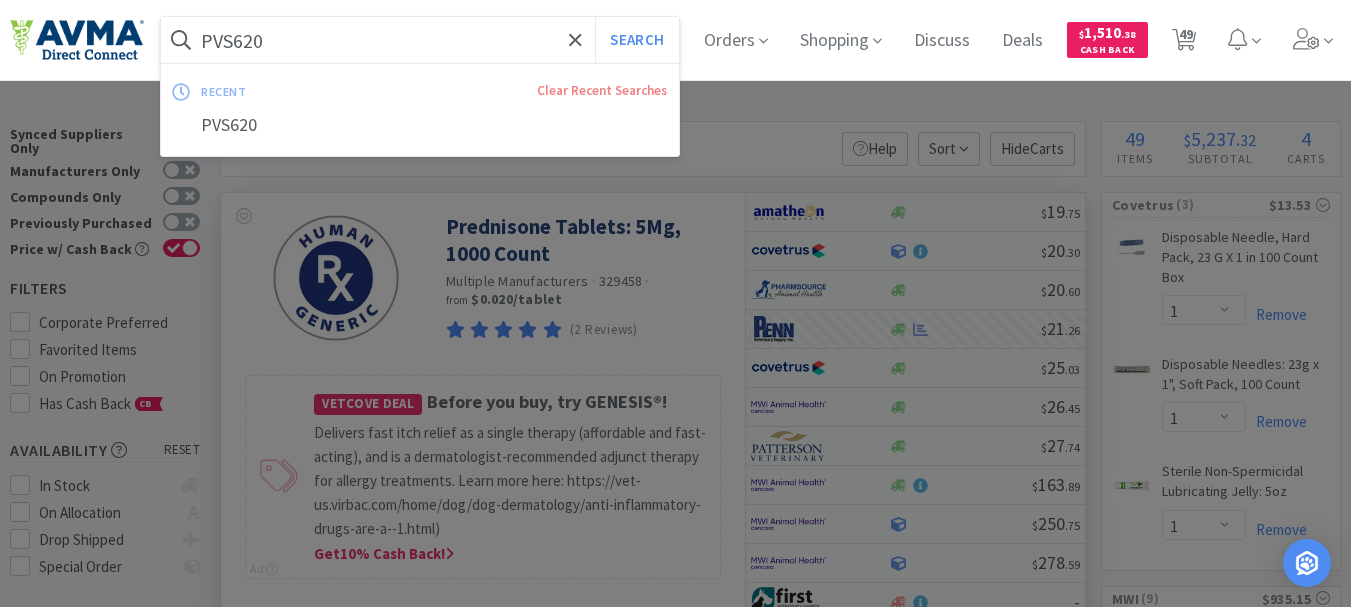paste on "INV[NUMBER]" 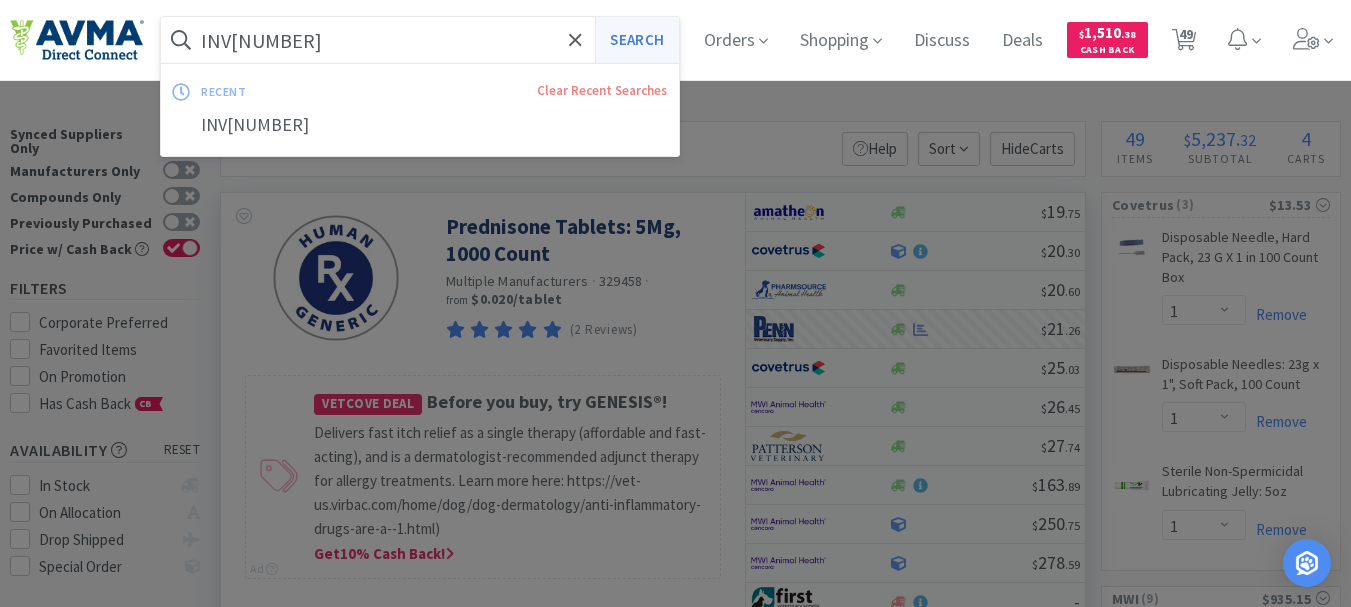 type on "INV[NUMBER]" 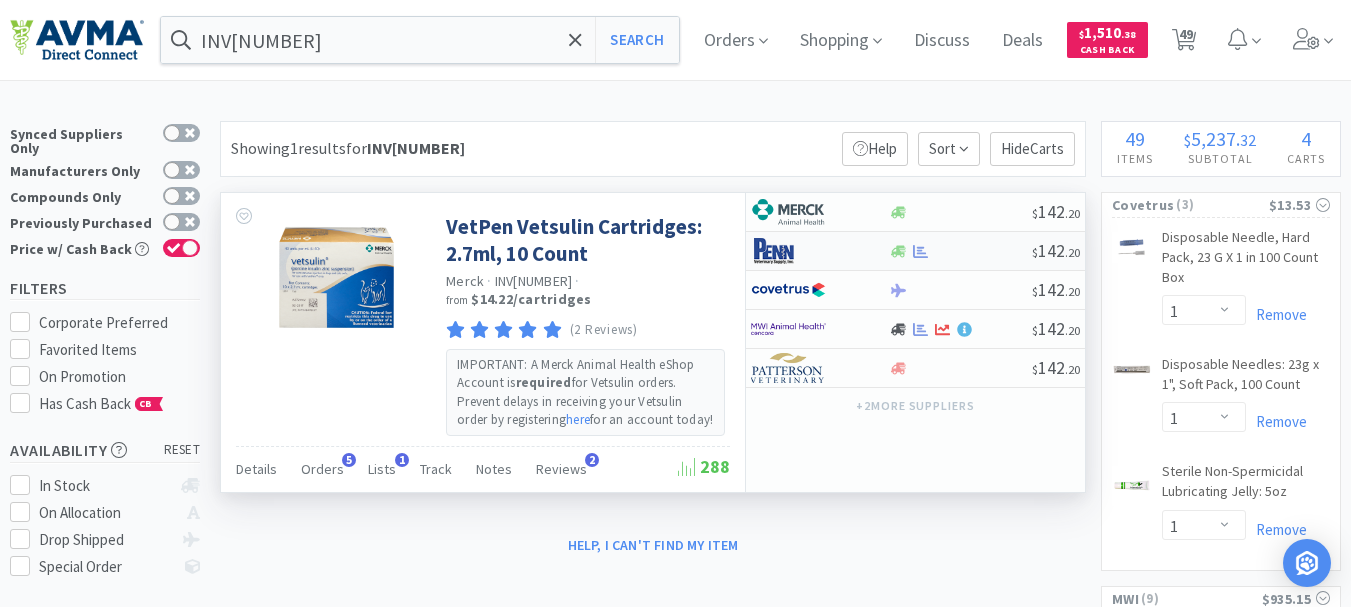 click at bounding box center [788, 251] 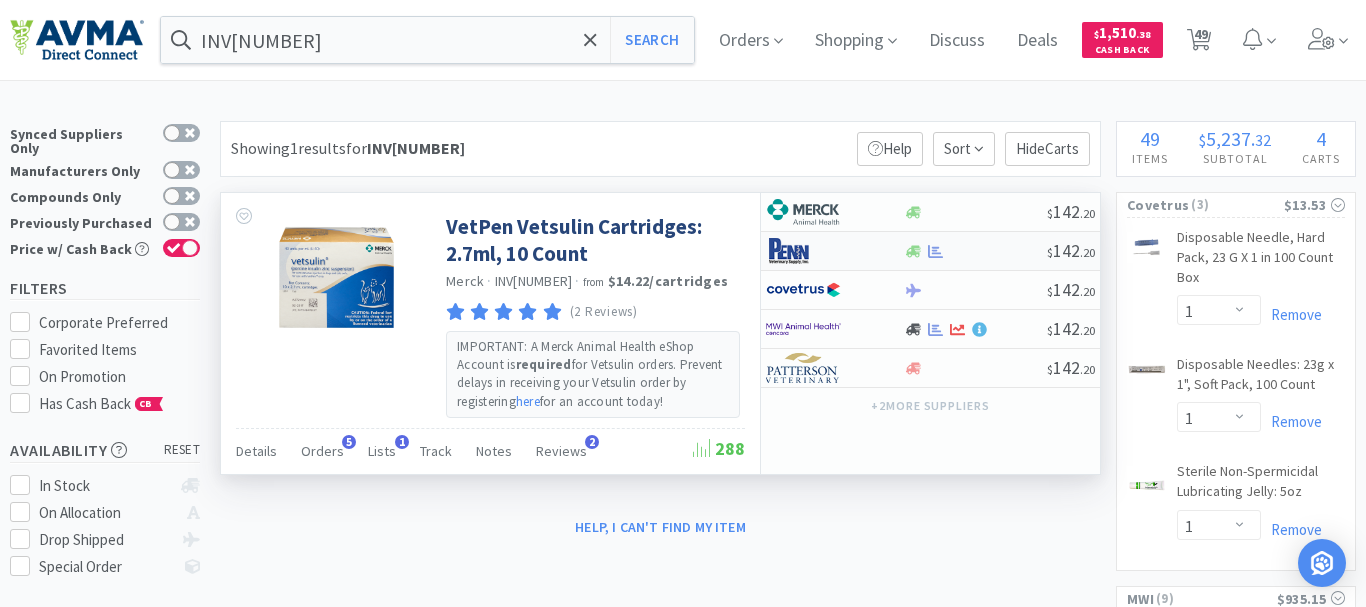 select on "1" 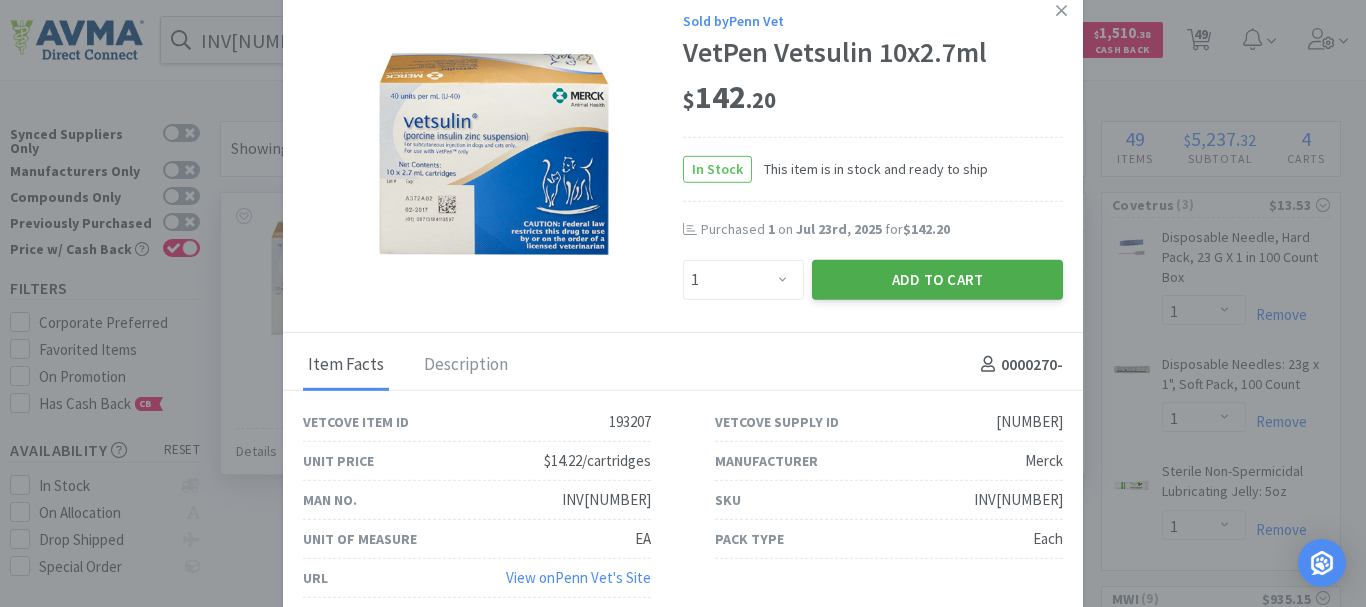 click on "Add to Cart" at bounding box center (937, 279) 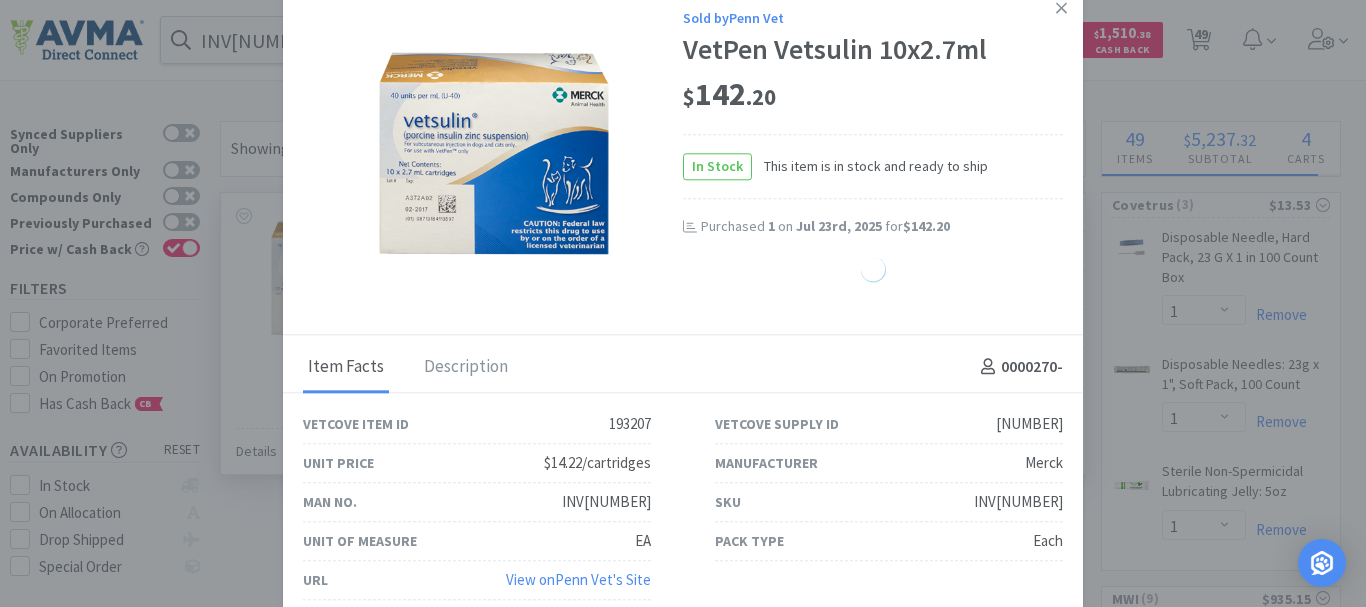 select on "1" 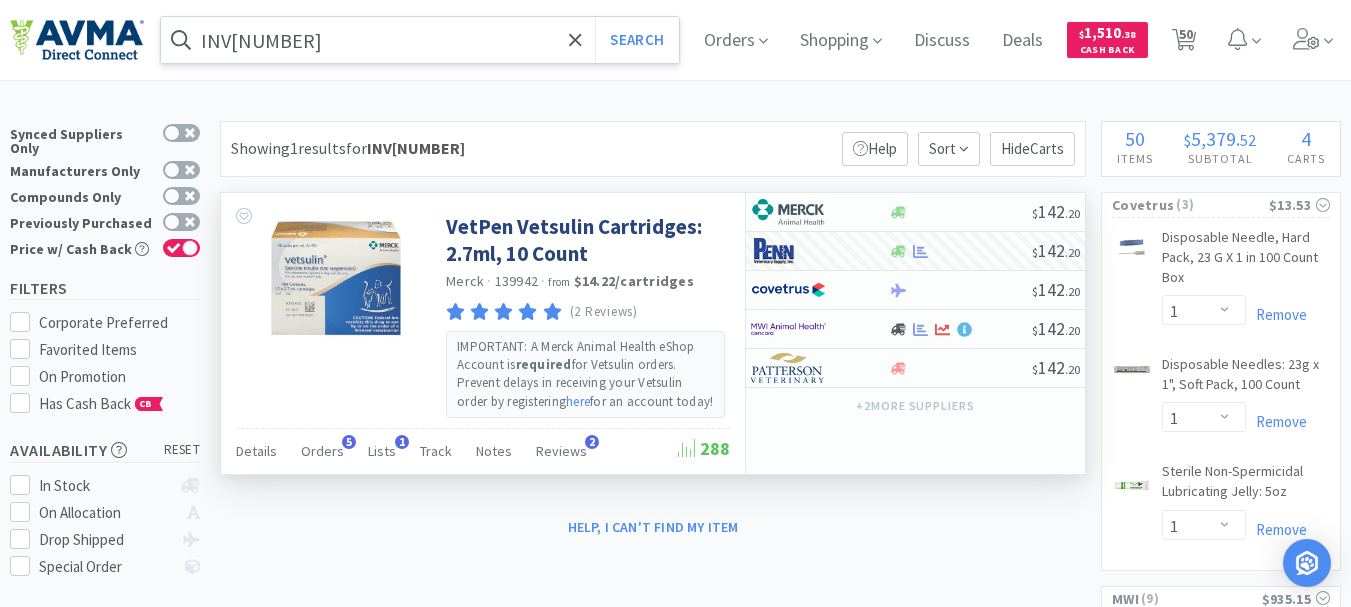click on "INV[NUMBER]" at bounding box center [420, 40] 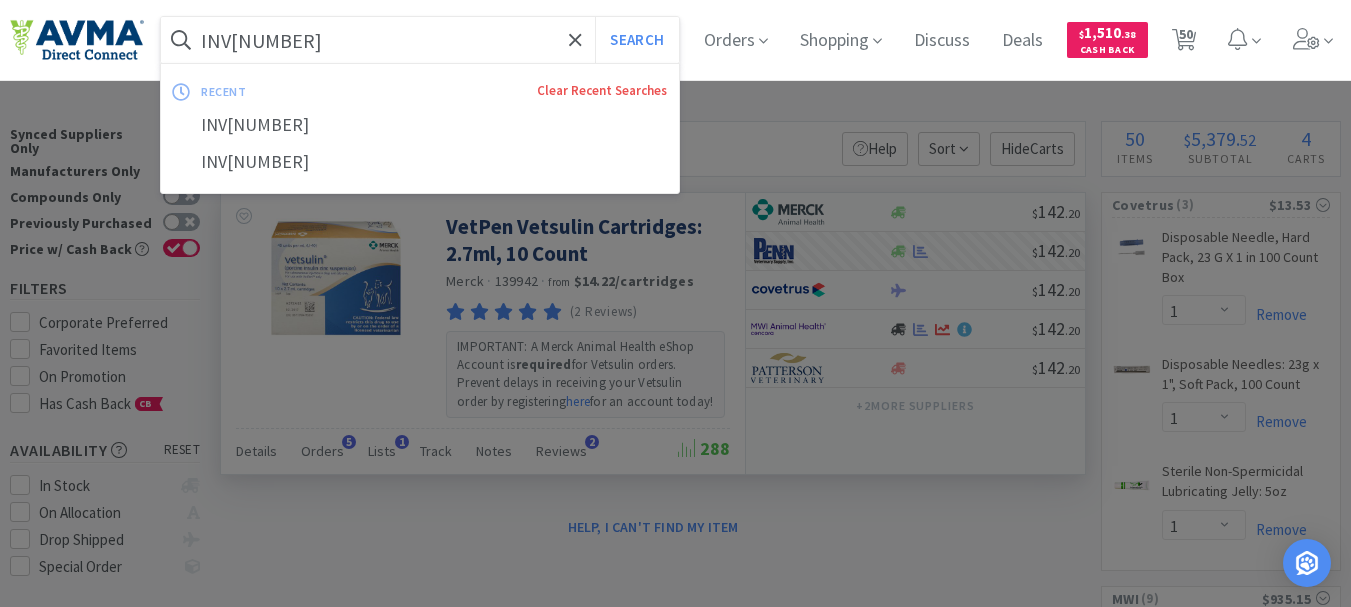 paste on "PVS03124" 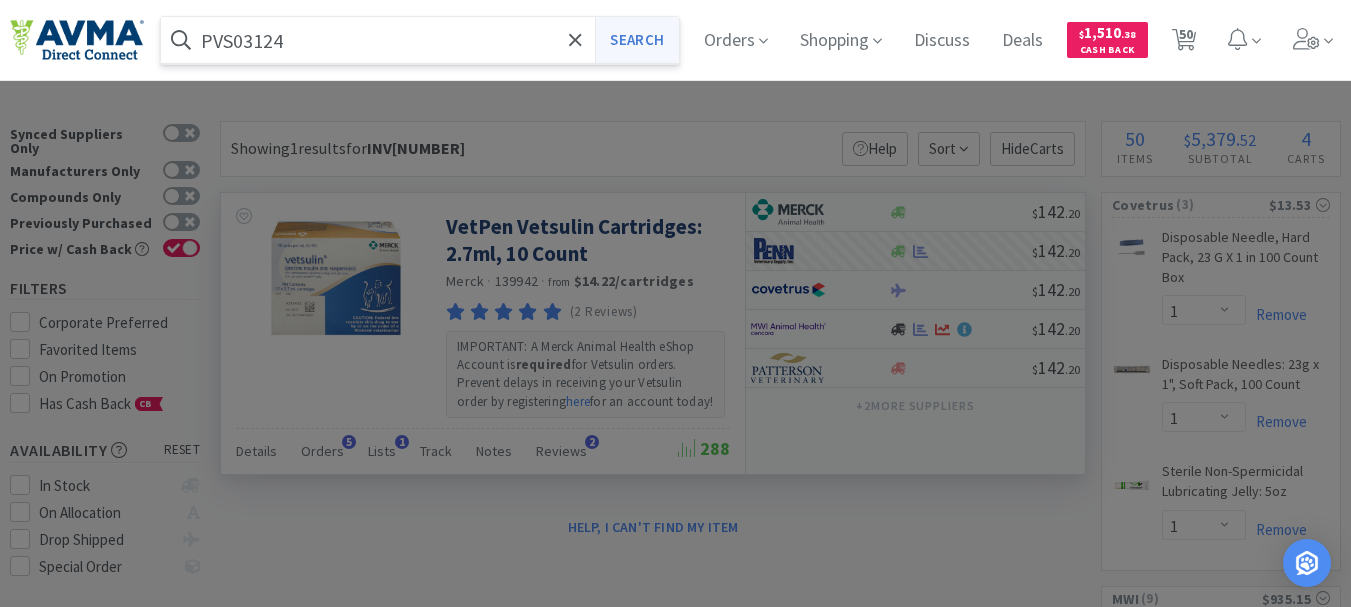 type on "PVS03124" 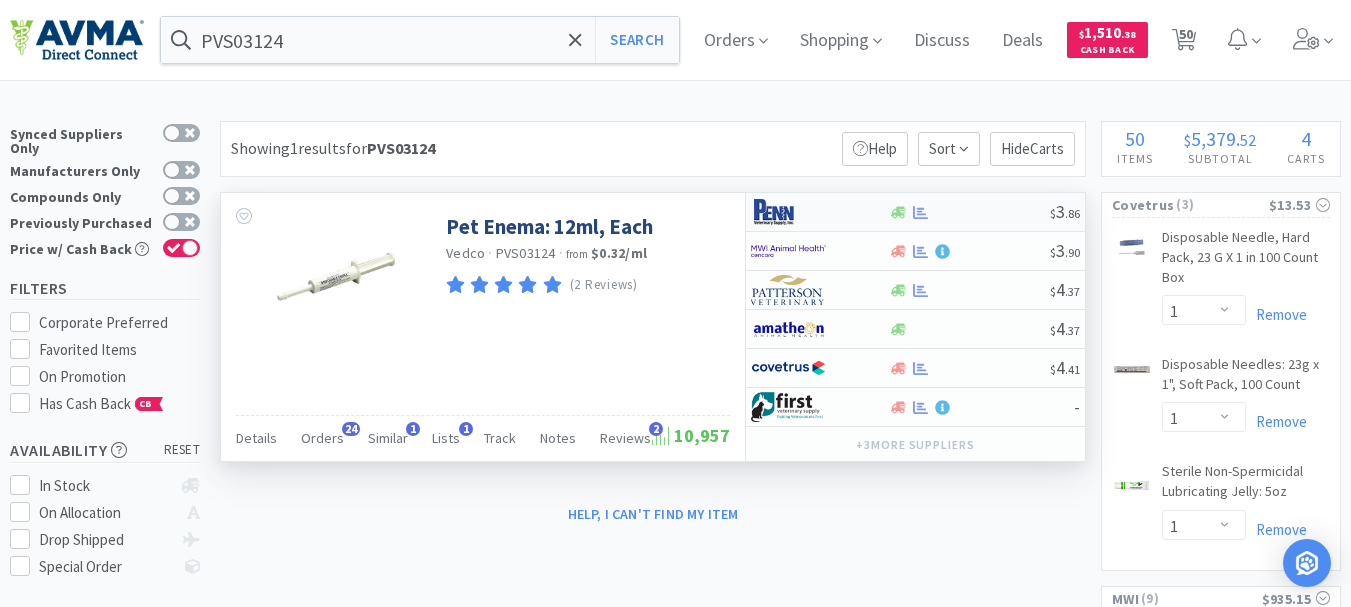 click at bounding box center (788, 212) 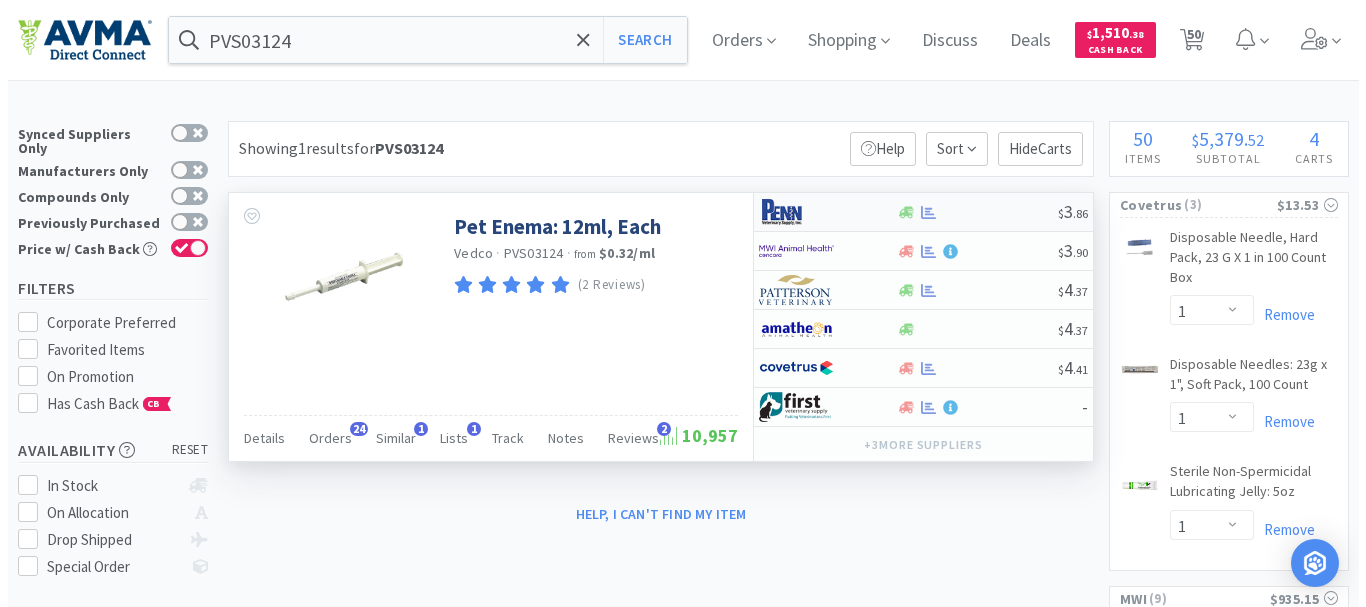 type 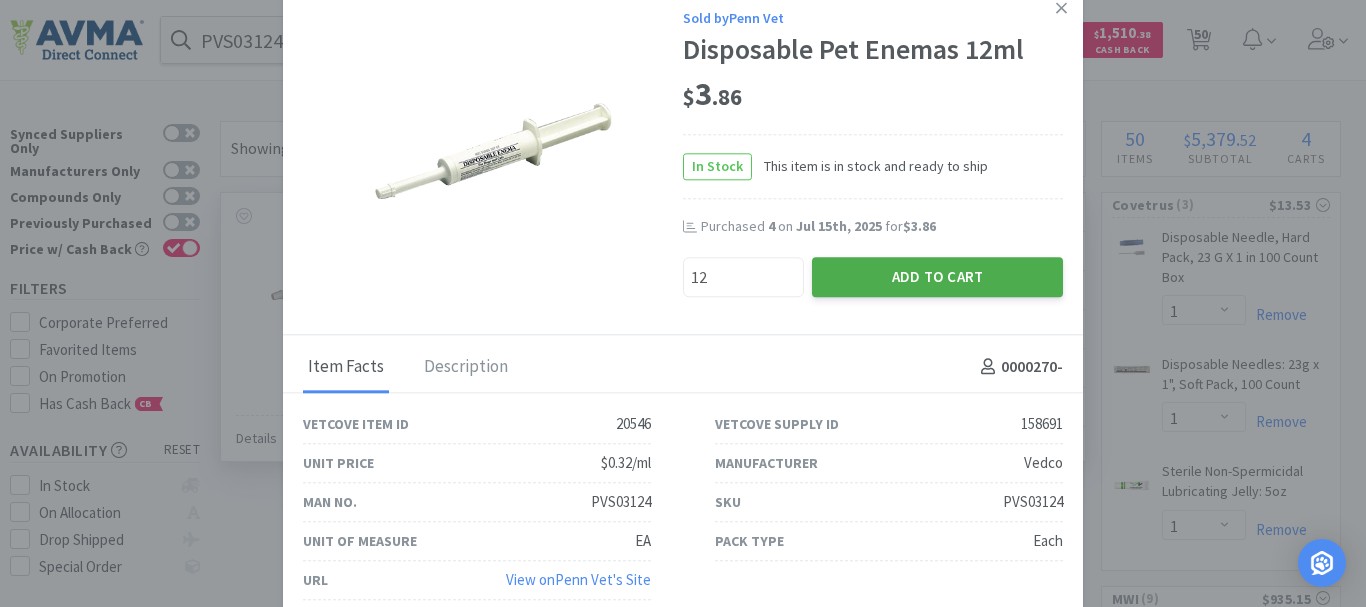 click on "Add to Cart" at bounding box center [937, 277] 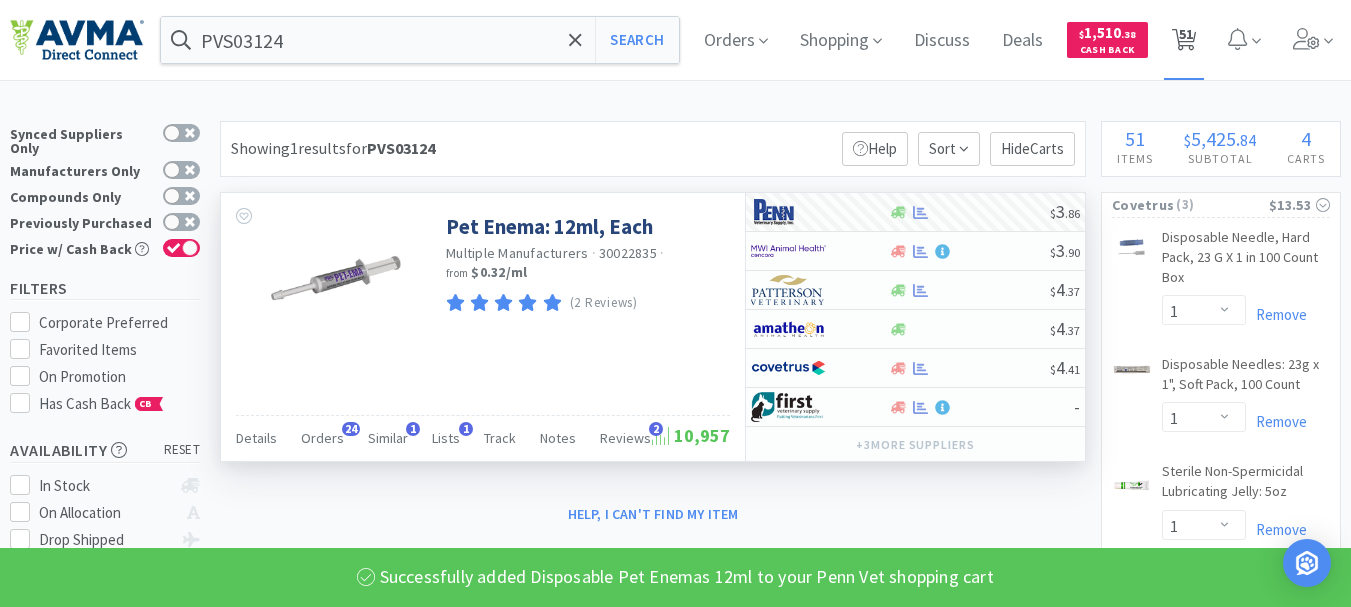 click on "51" at bounding box center [1186, 34] 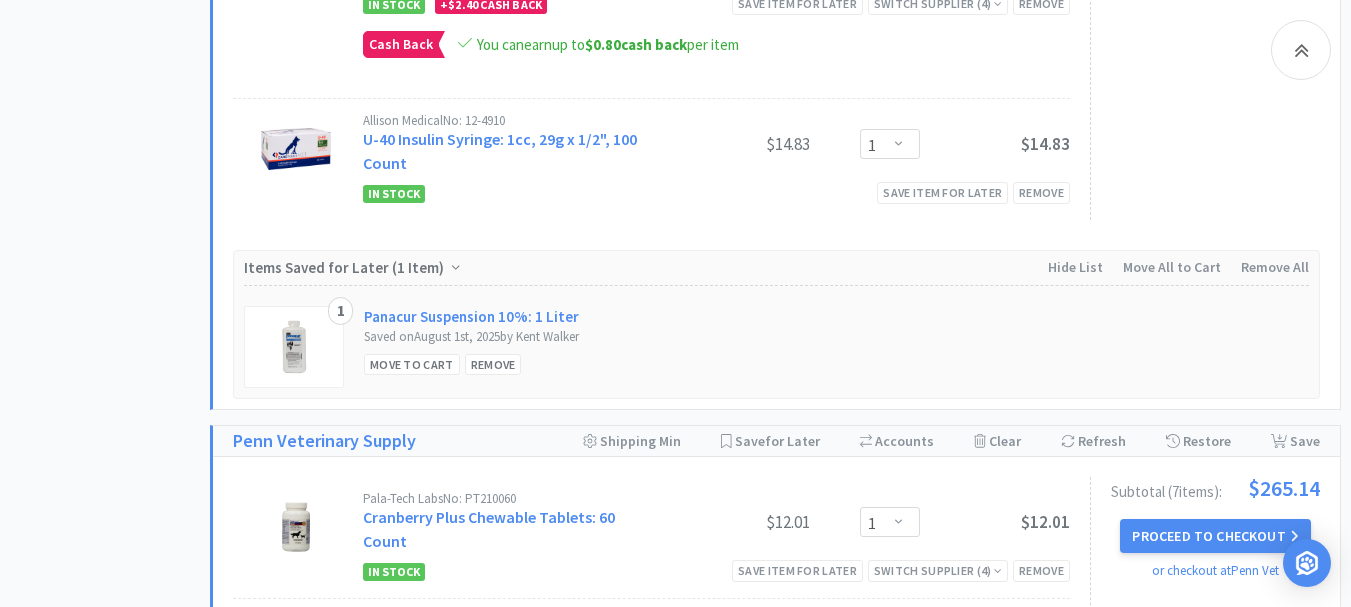 scroll, scrollTop: 7900, scrollLeft: 0, axis: vertical 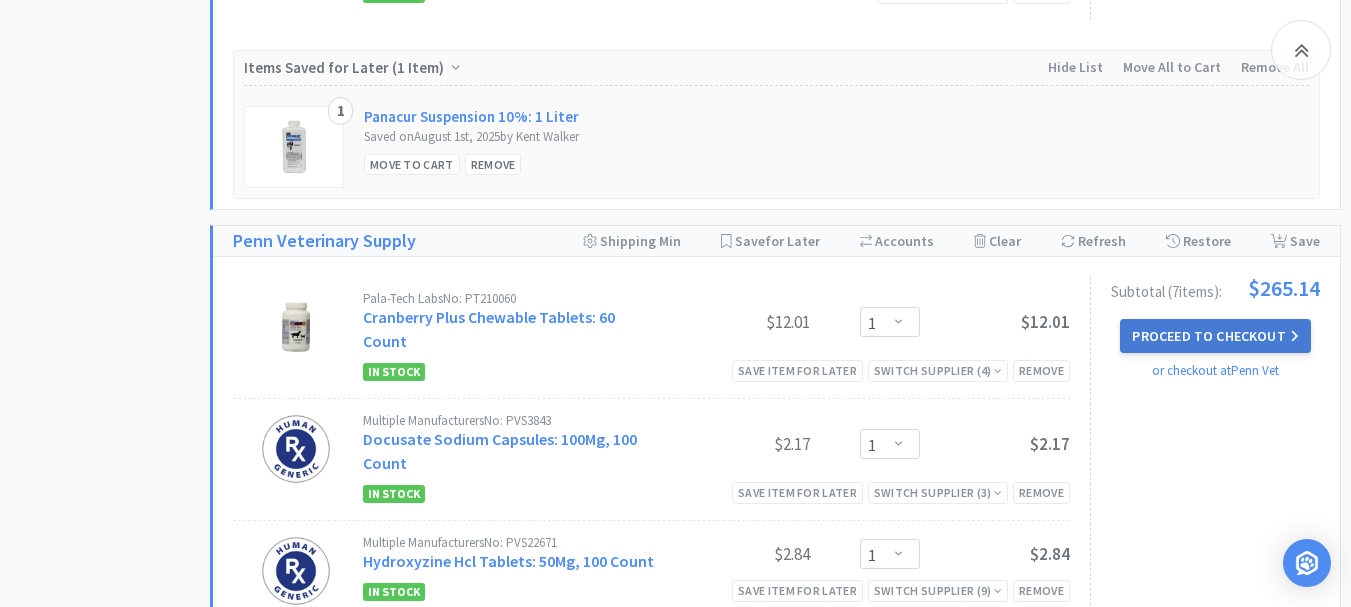 click on "Proceed to Checkout" at bounding box center [1215, 336] 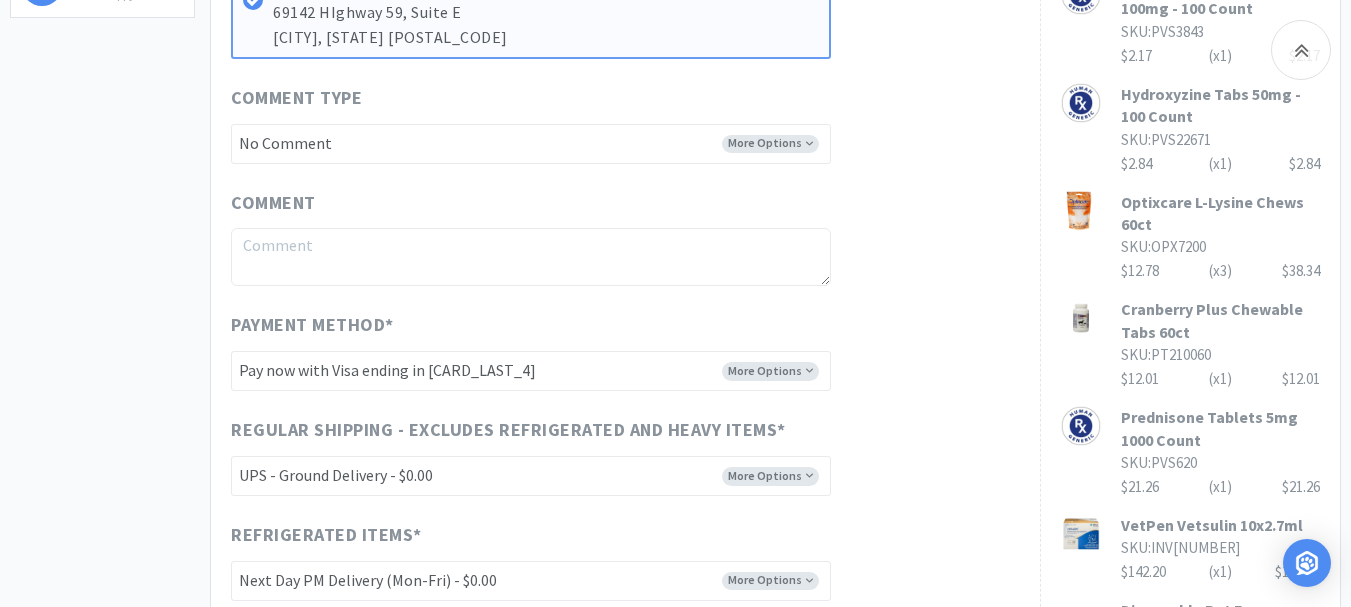 scroll, scrollTop: 900, scrollLeft: 0, axis: vertical 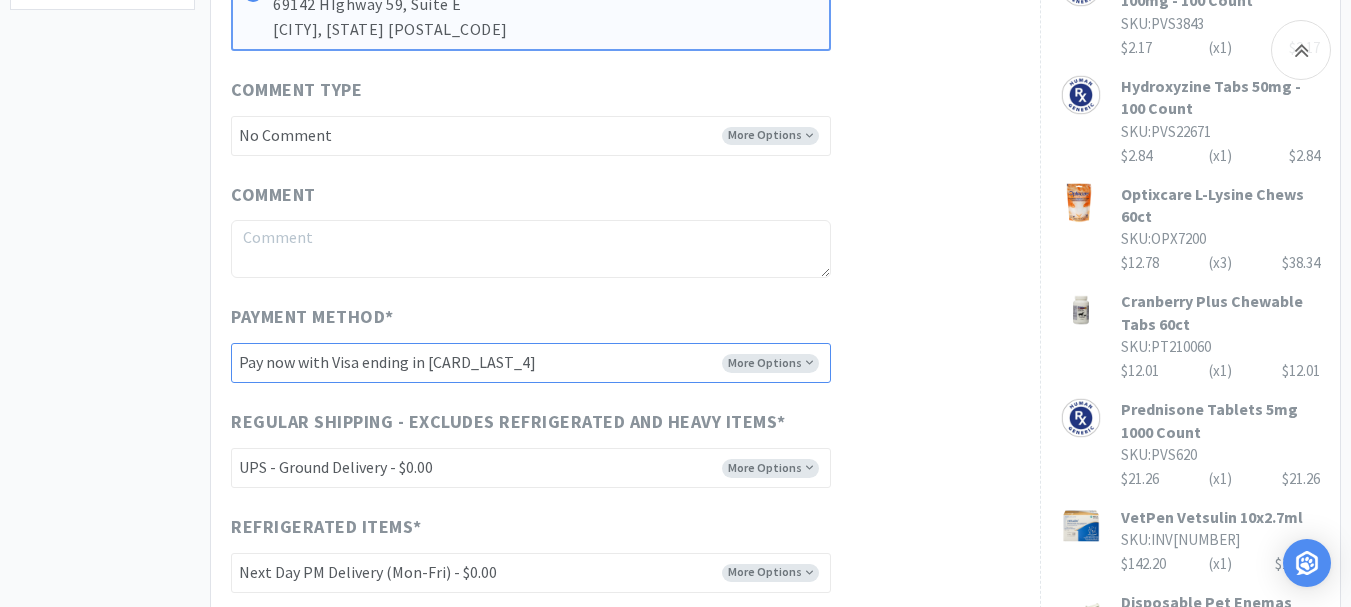 click on "-------- Pay now with Visa ending in [CARD_LAST_4] Pay now with Visa ending in [CARD_LAST_4] Pay now with Visa ending in [CARD_LAST_4] Pay now with a new credit card" at bounding box center [531, 363] 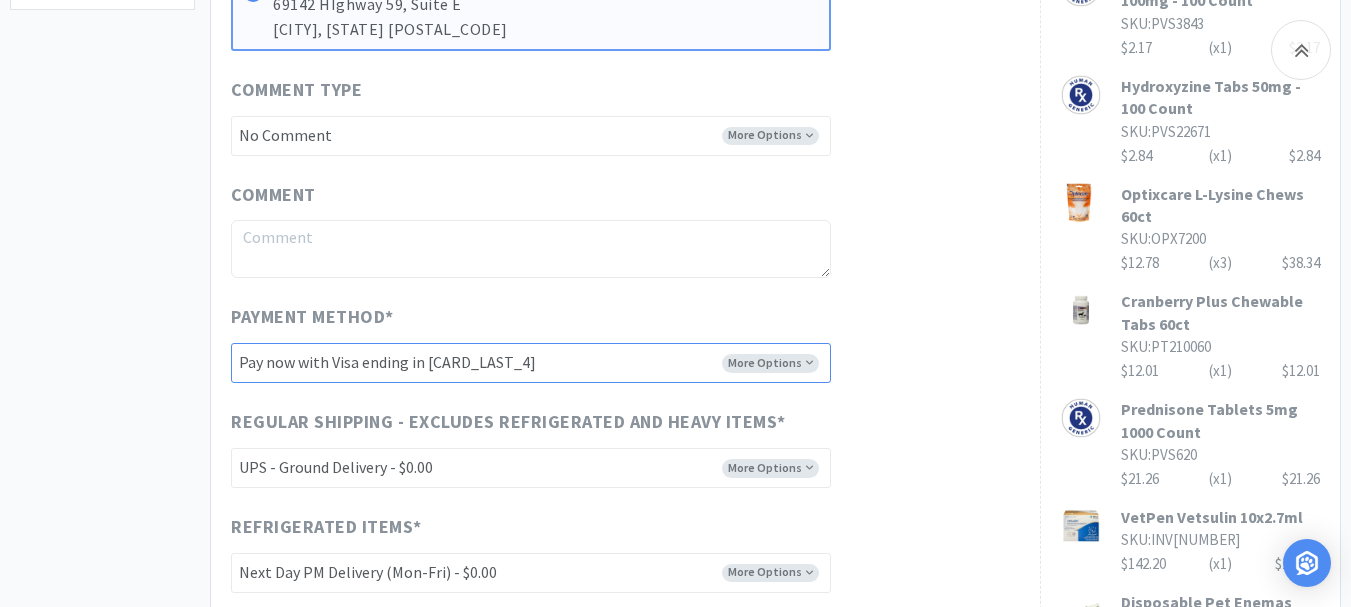 click on "-------- Pay now with Visa ending in [CARD_LAST_4] Pay now with Visa ending in [CARD_LAST_4] Pay now with Visa ending in [CARD_LAST_4] Pay now with a new credit card" at bounding box center (531, 363) 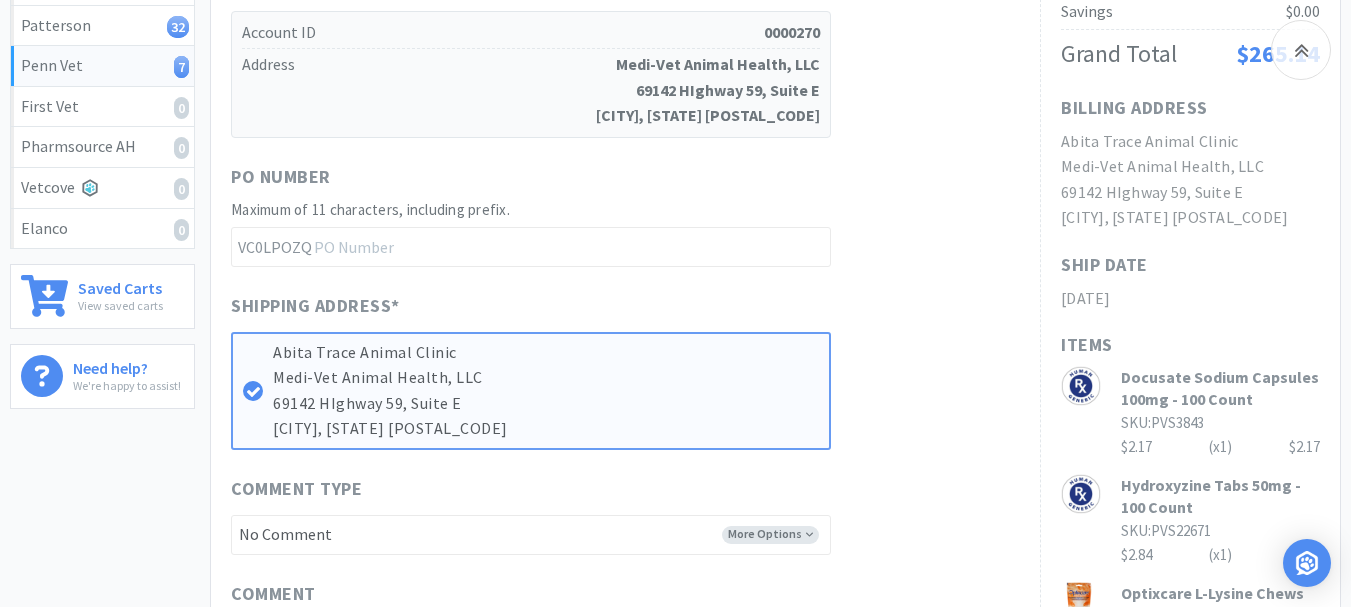 scroll, scrollTop: 500, scrollLeft: 0, axis: vertical 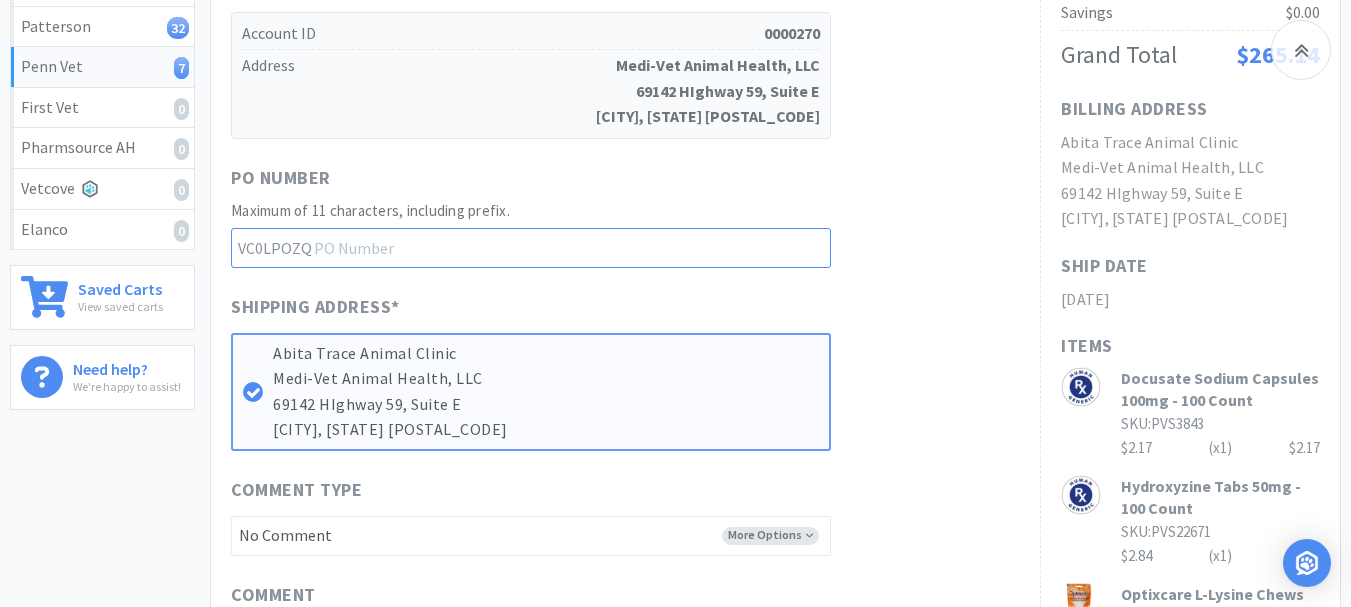 click at bounding box center [531, 248] 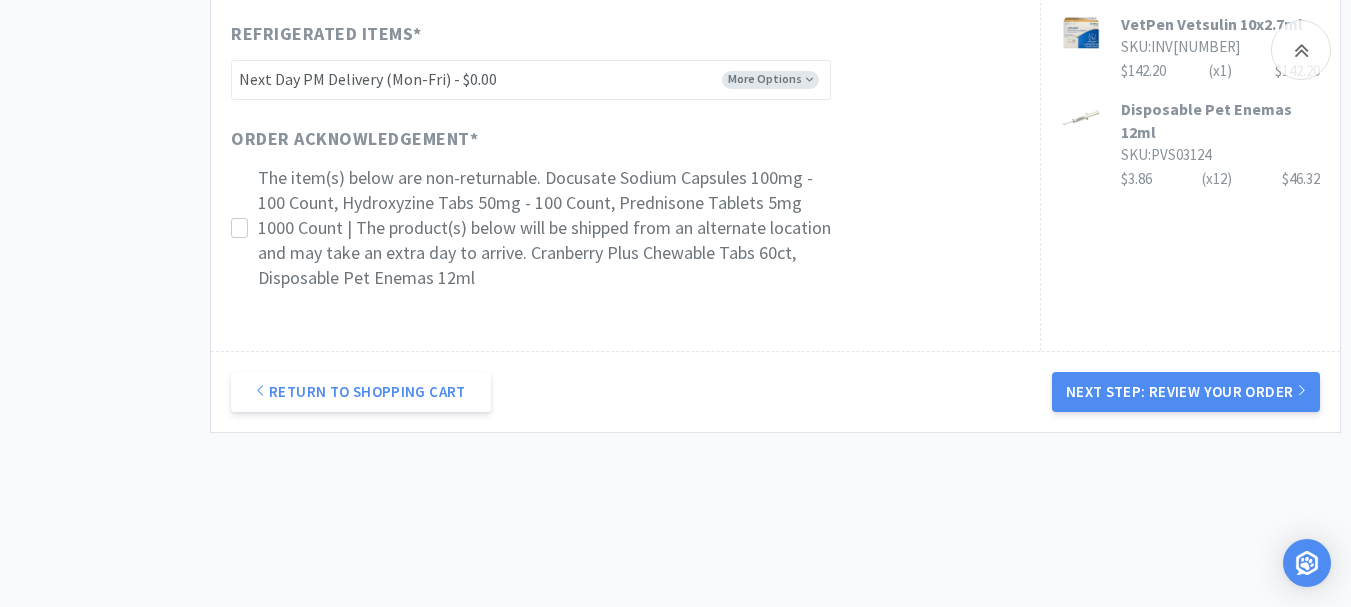 scroll, scrollTop: 1398, scrollLeft: 0, axis: vertical 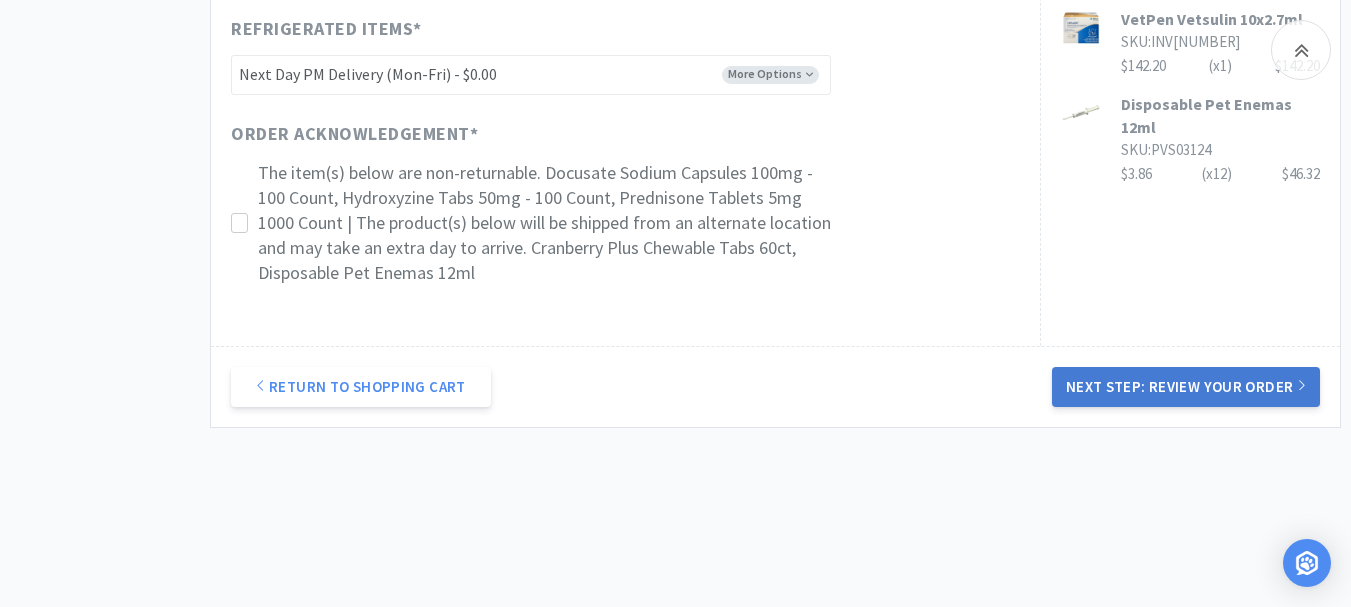click on "Next Step: Review Your Order" at bounding box center (1186, 387) 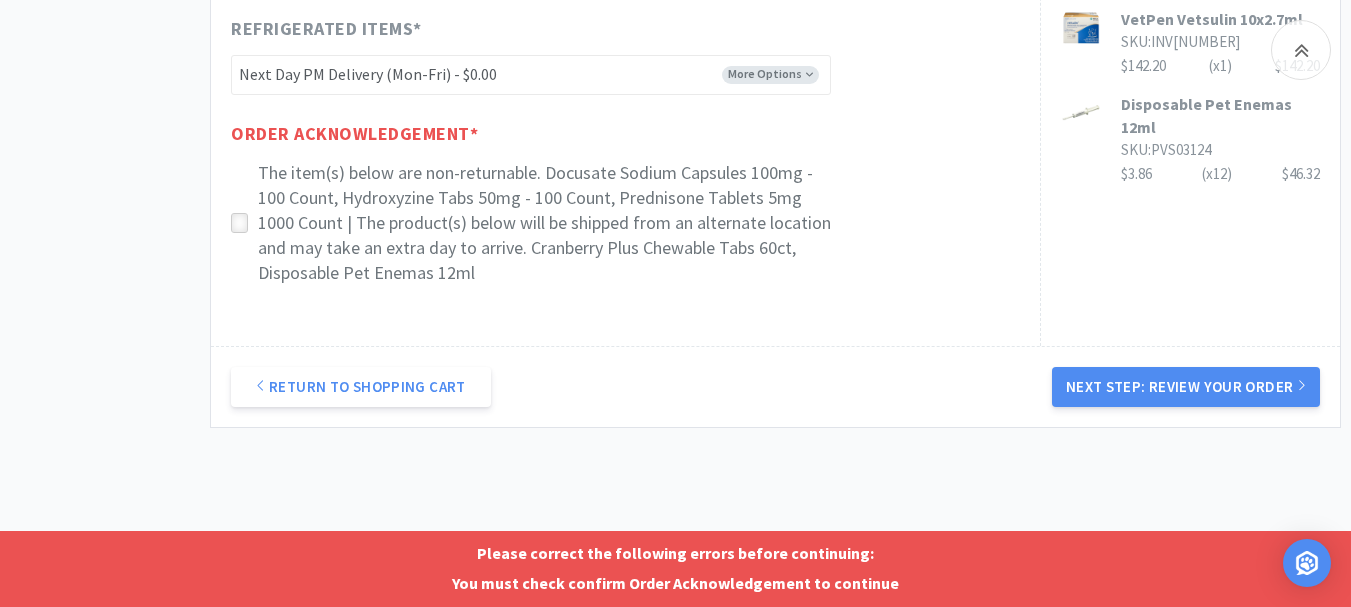 click at bounding box center (239, 223) 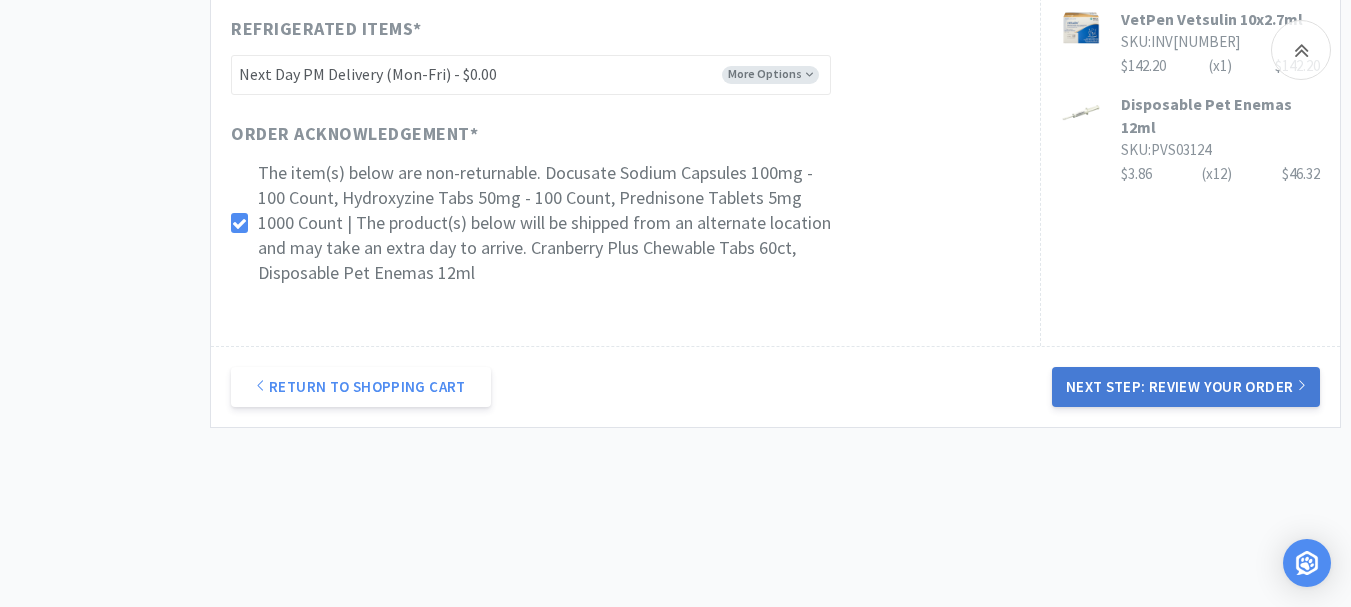 click on "Next Step: Review Your Order" at bounding box center [1186, 387] 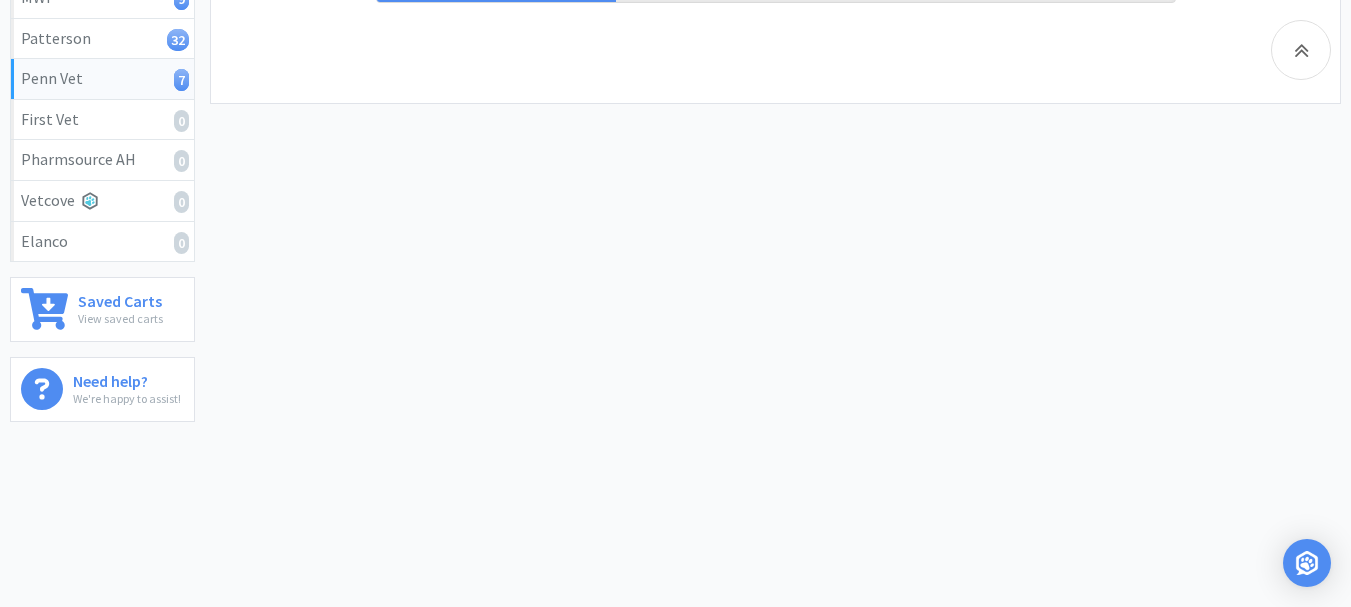 scroll, scrollTop: 0, scrollLeft: 0, axis: both 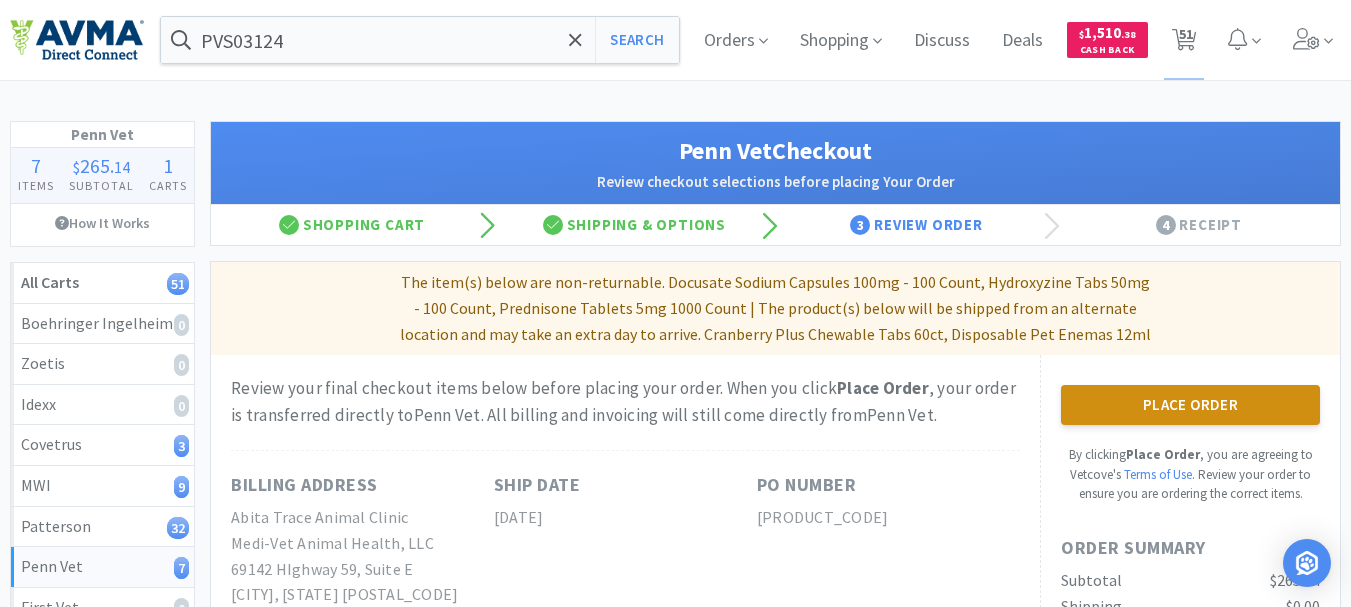 click on "Place Order" at bounding box center (1190, 405) 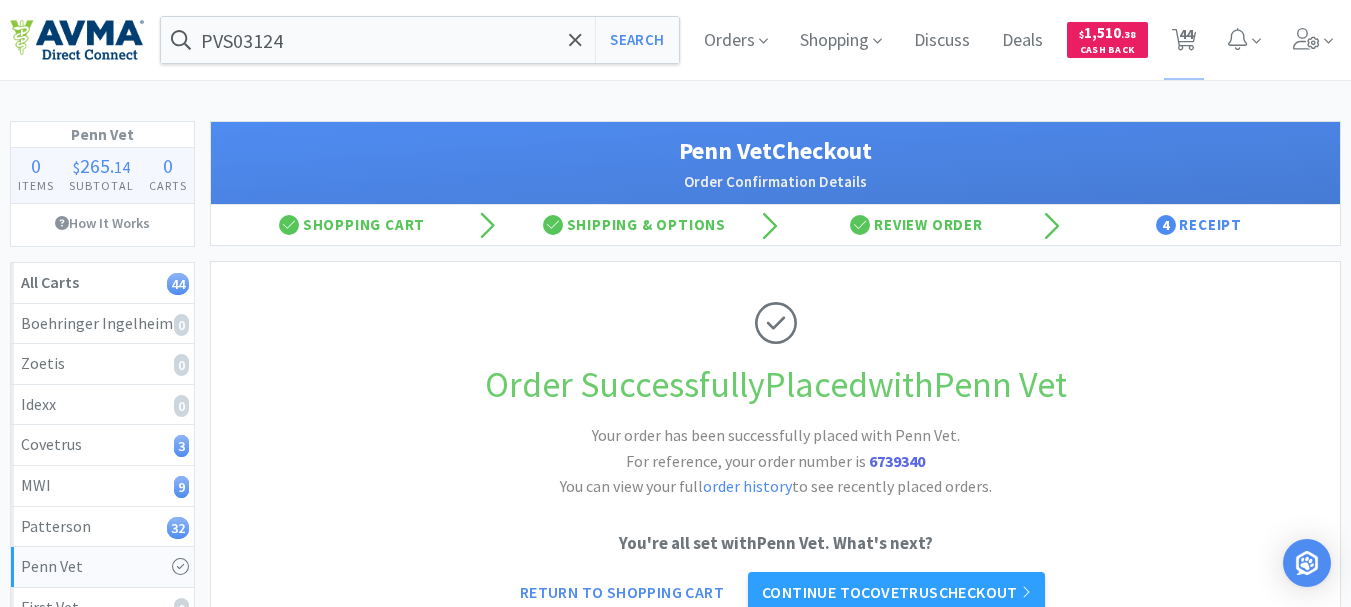 click on "6739340" at bounding box center (897, 461) 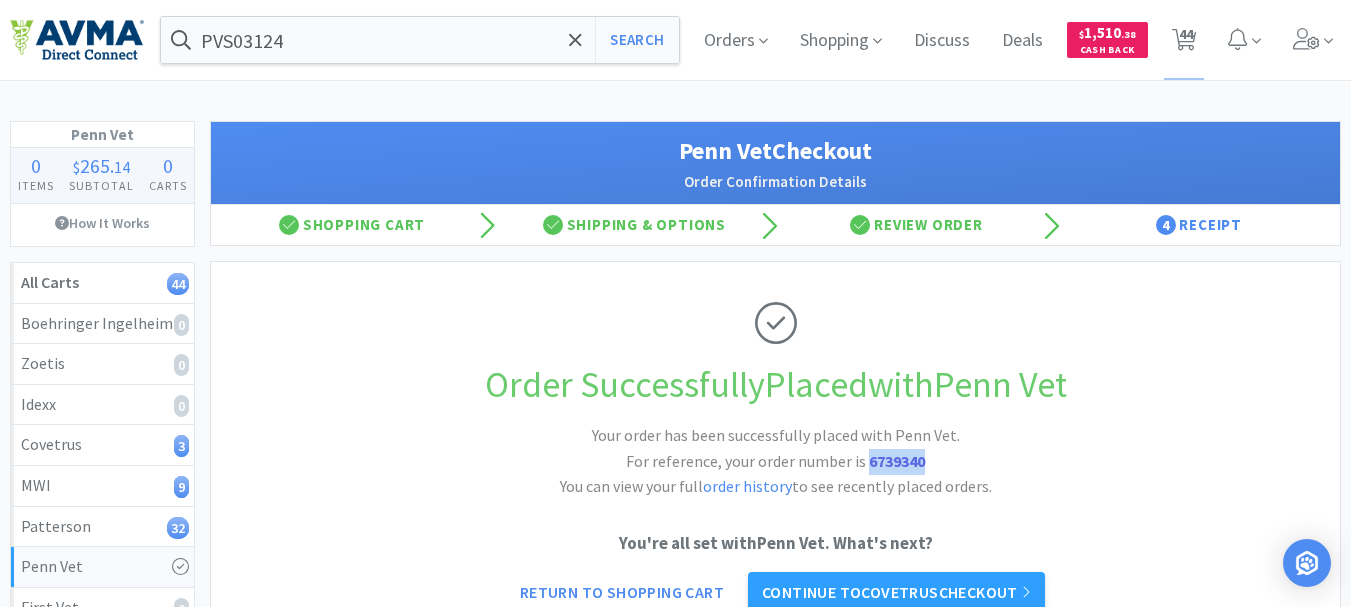 click on "6739340" at bounding box center [897, 461] 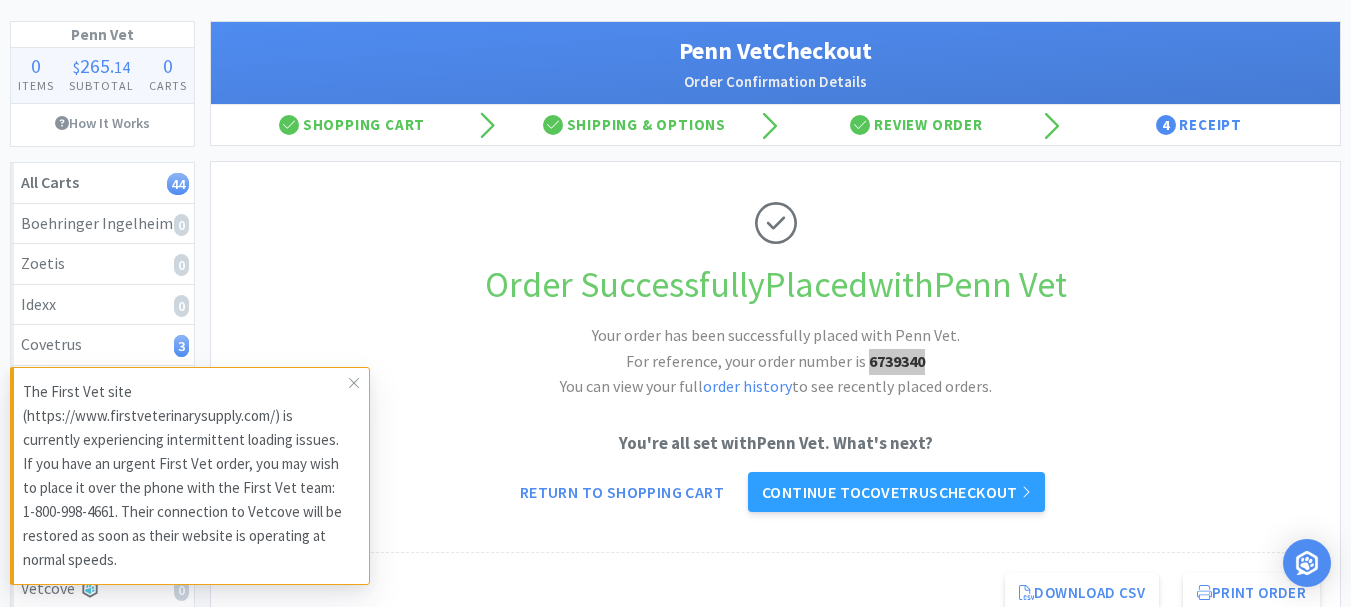 scroll, scrollTop: 0, scrollLeft: 0, axis: both 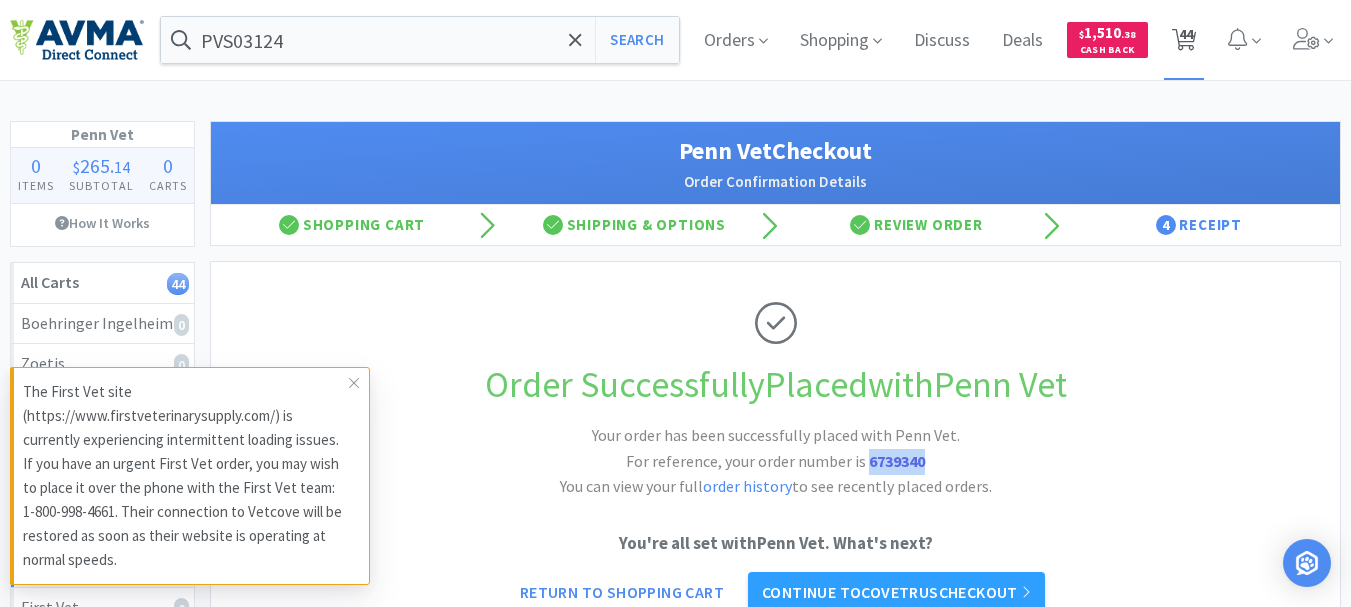 click on "44" at bounding box center (1186, 34) 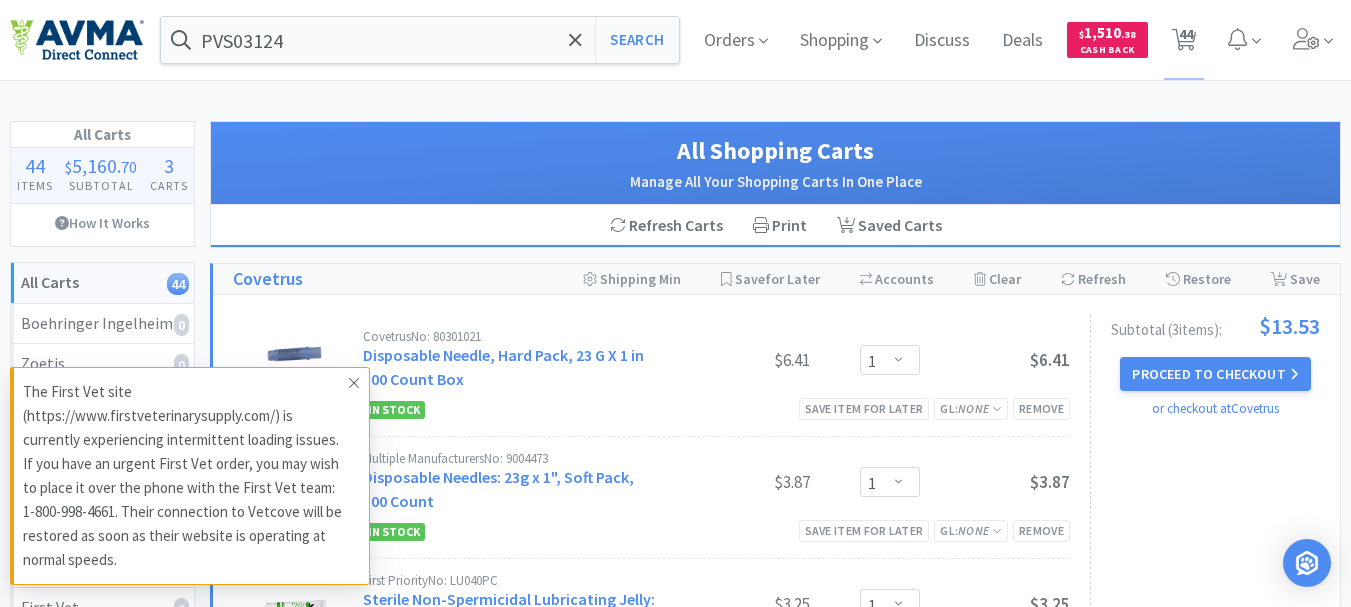 click 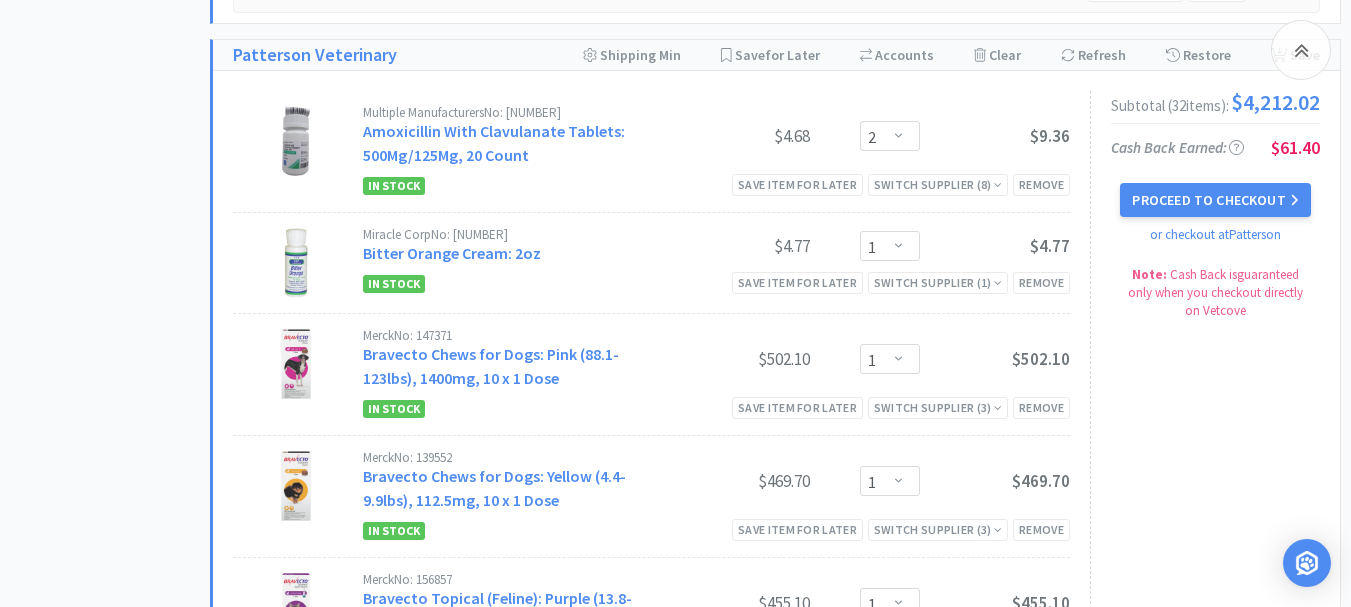 scroll, scrollTop: 3100, scrollLeft: 0, axis: vertical 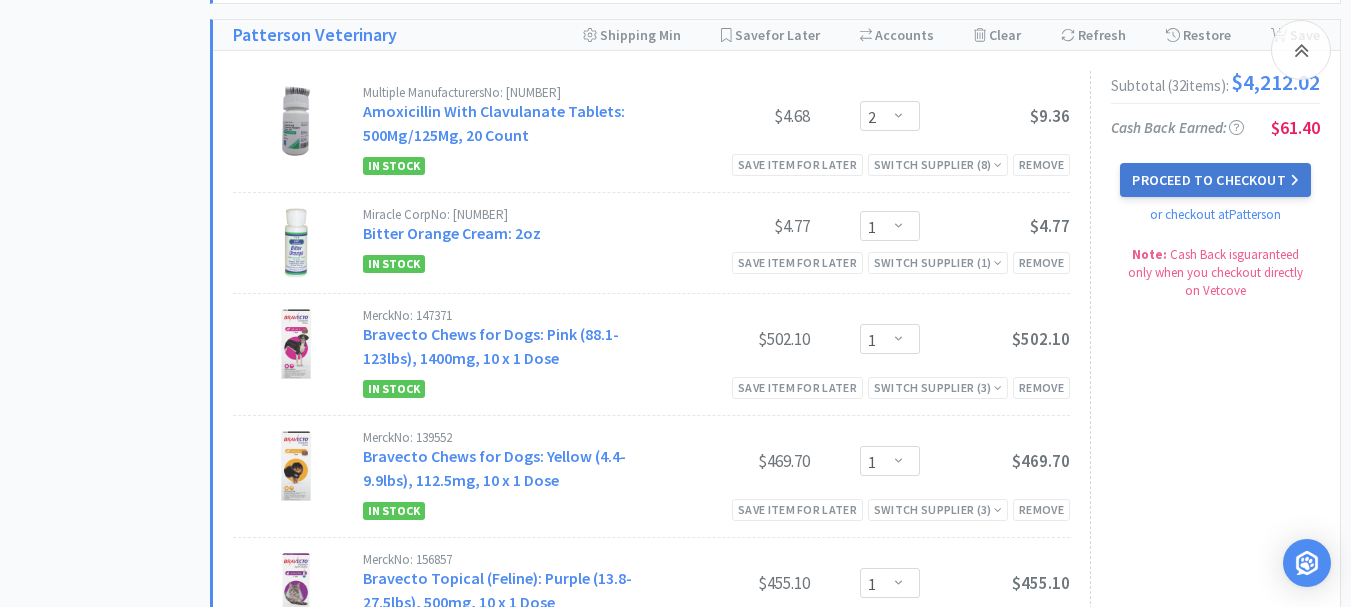 click on "Proceed to Checkout" at bounding box center (1215, 180) 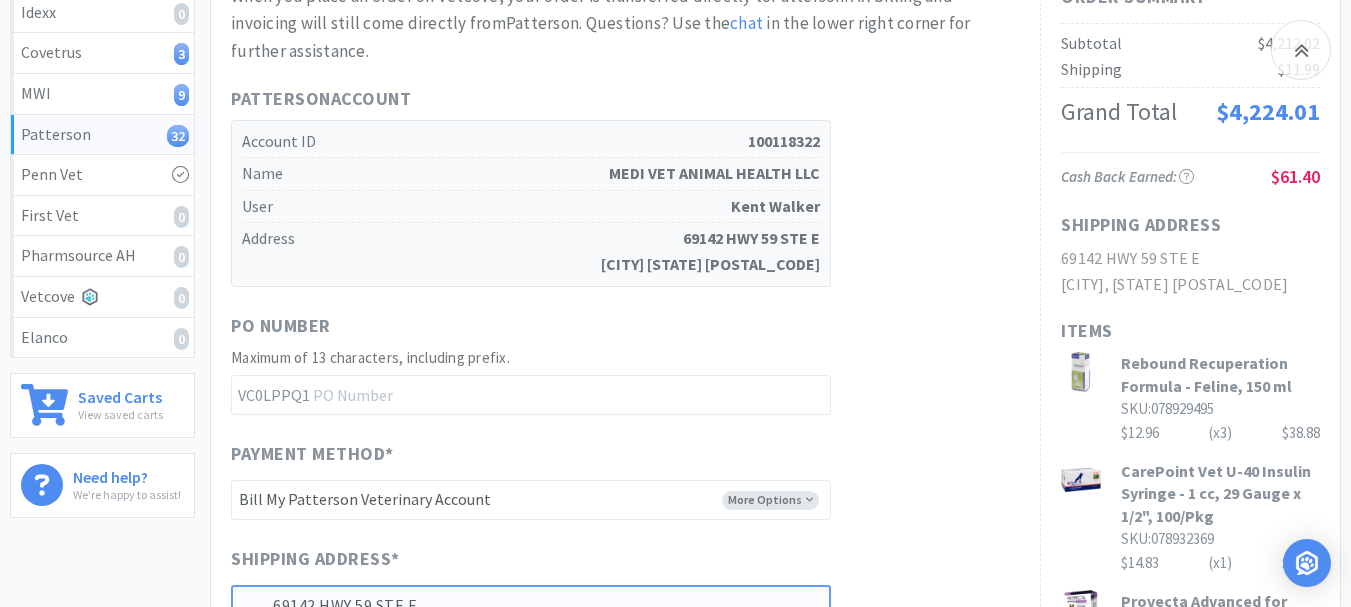 scroll, scrollTop: 400, scrollLeft: 0, axis: vertical 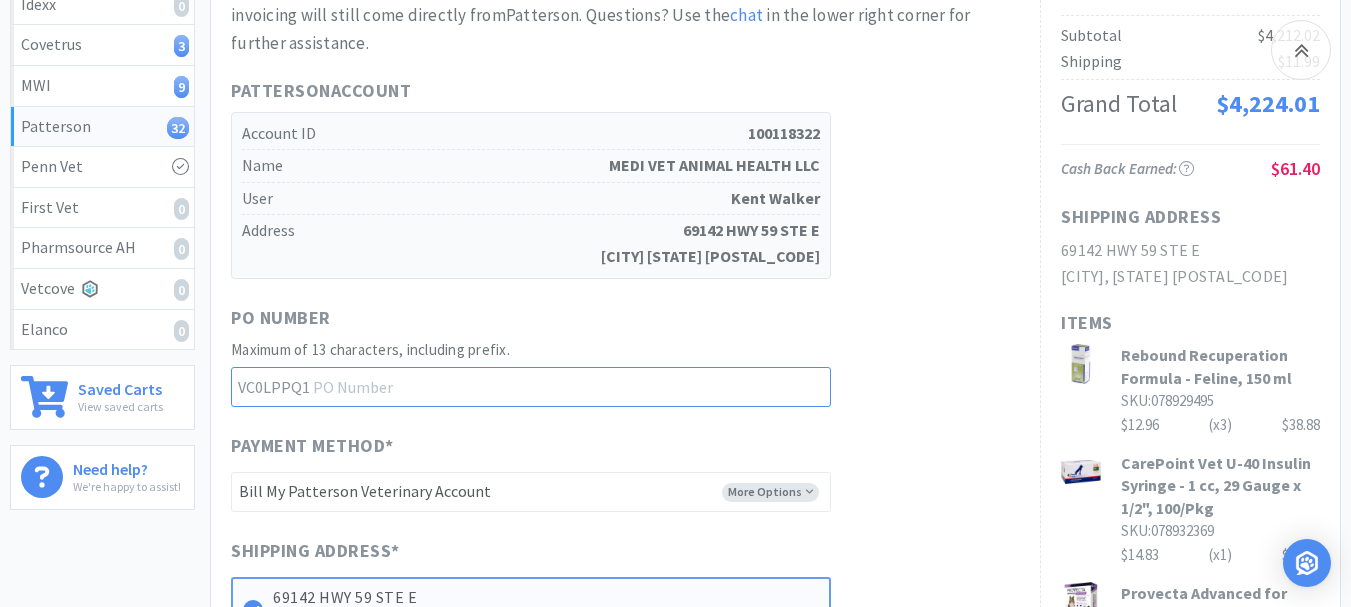 click at bounding box center (531, 387) 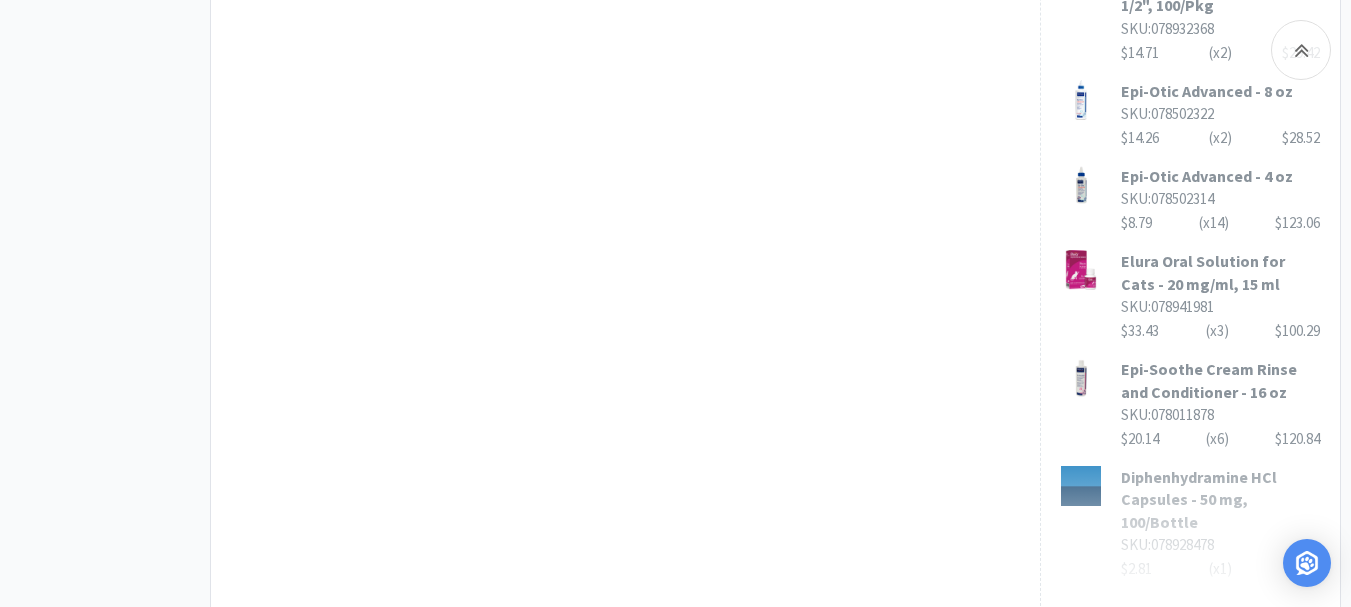 scroll, scrollTop: 1300, scrollLeft: 0, axis: vertical 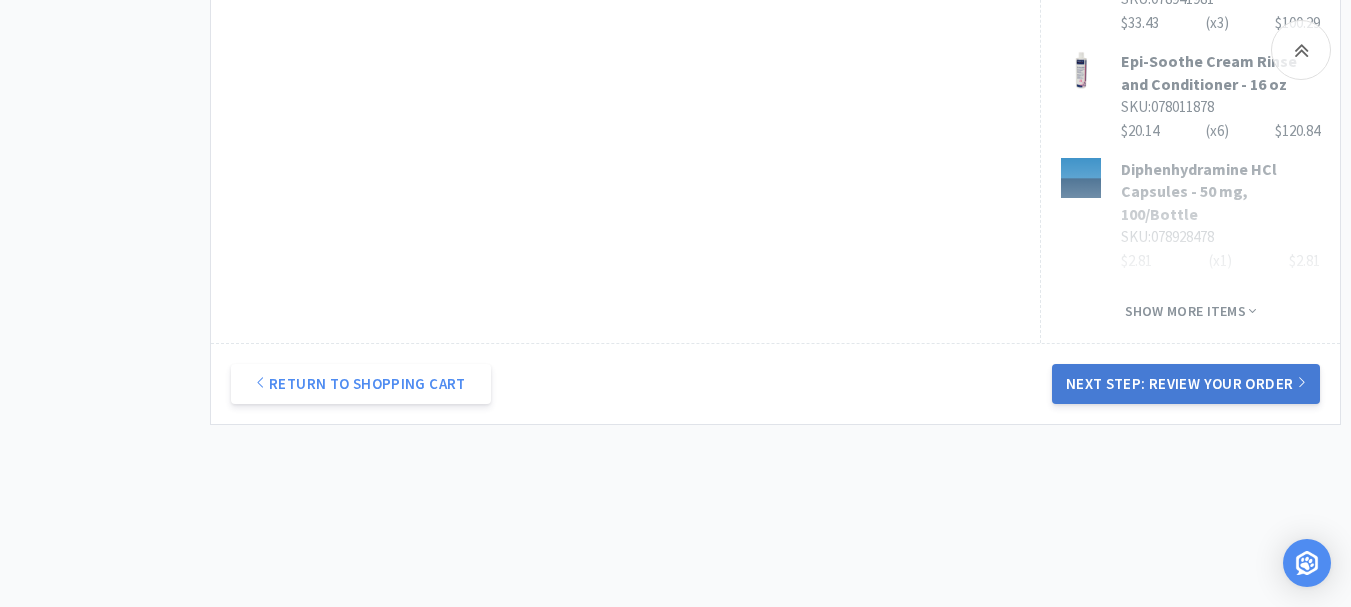 click on "Next Step: Review Your Order" at bounding box center [1186, 384] 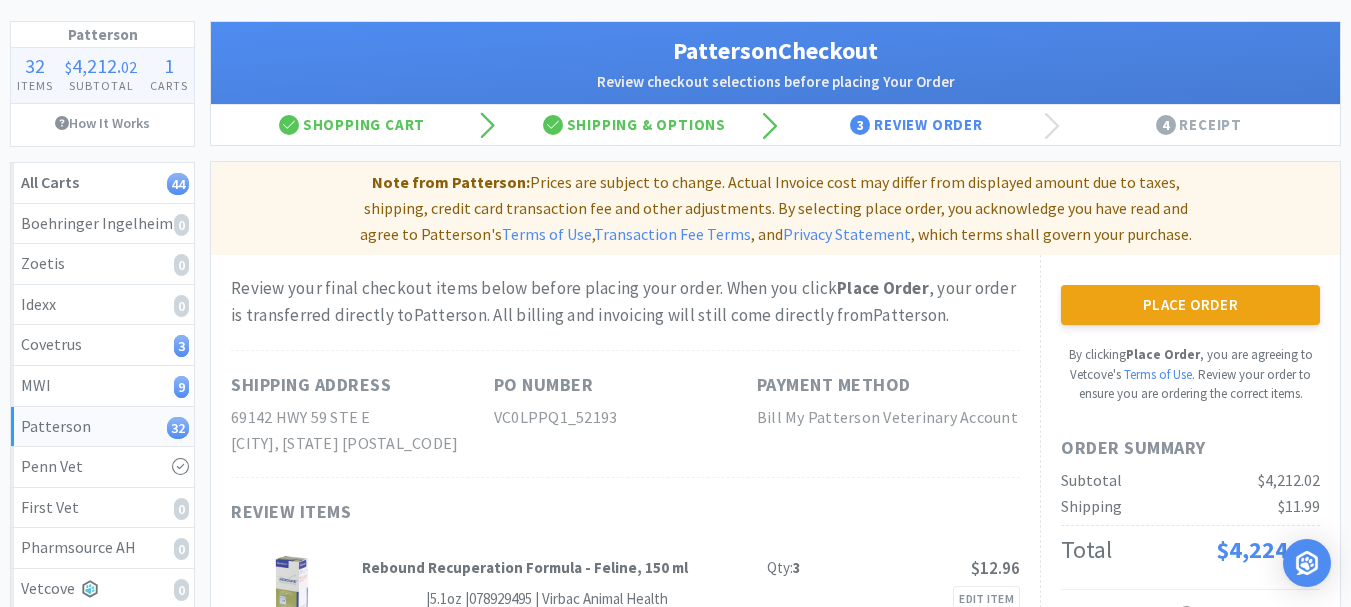 scroll, scrollTop: 200, scrollLeft: 0, axis: vertical 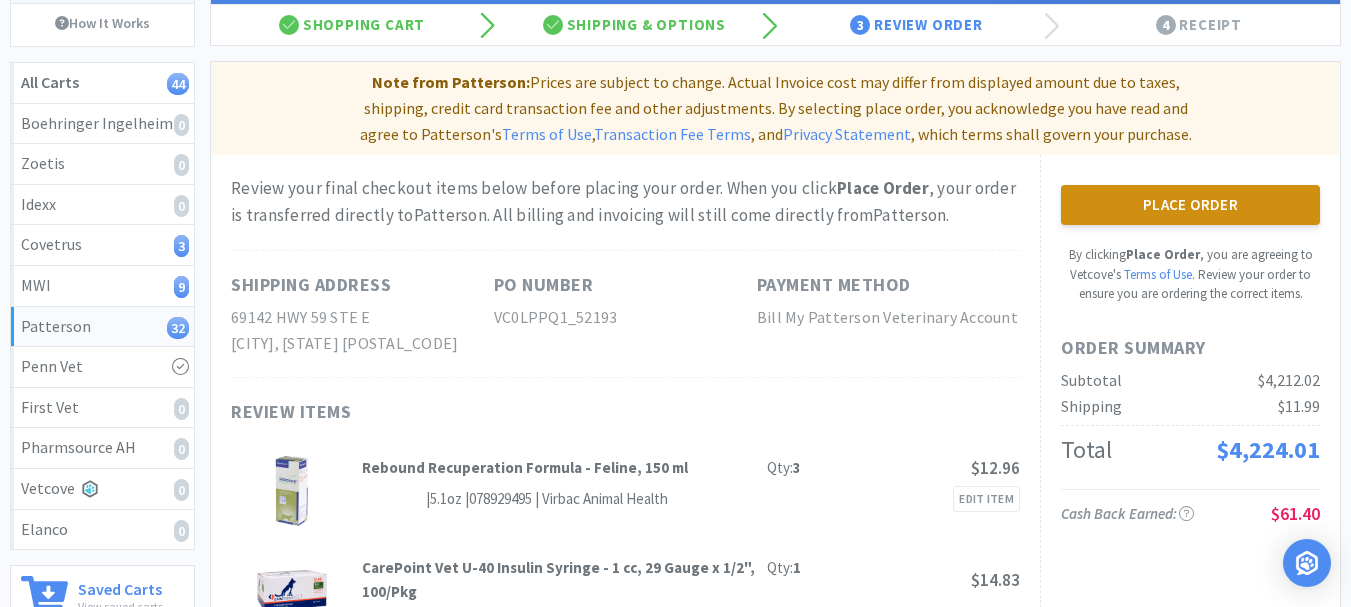 click on "Place Order" at bounding box center (1190, 205) 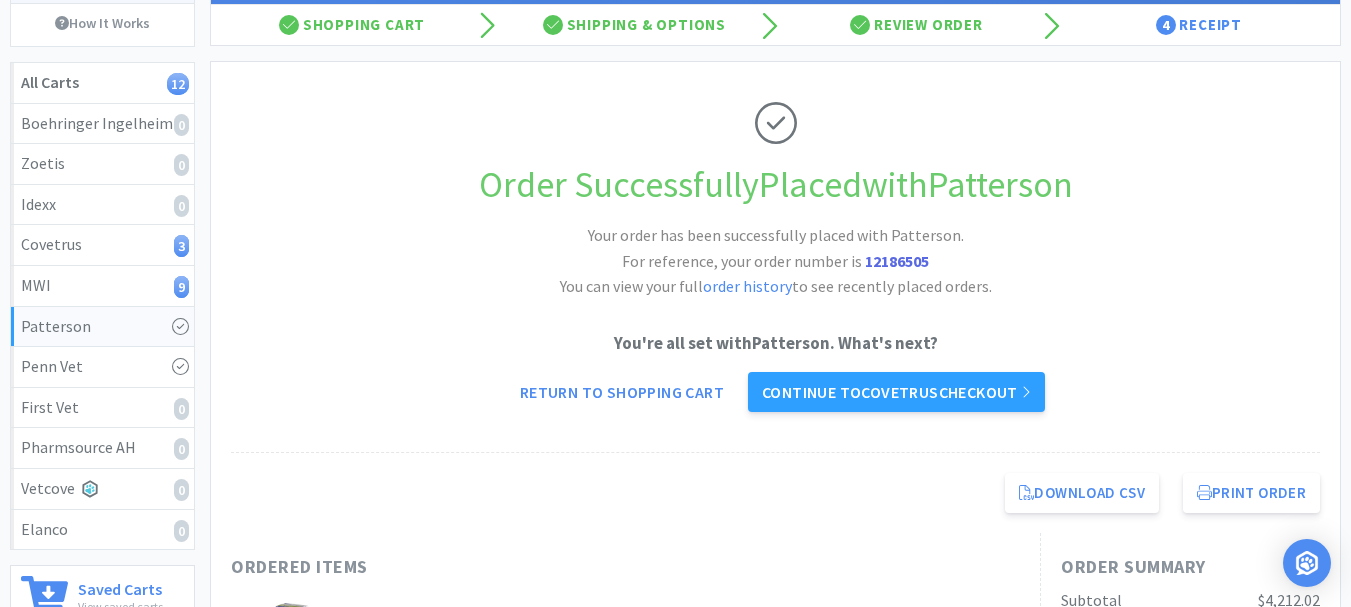 click on "12186505" at bounding box center (897, 261) 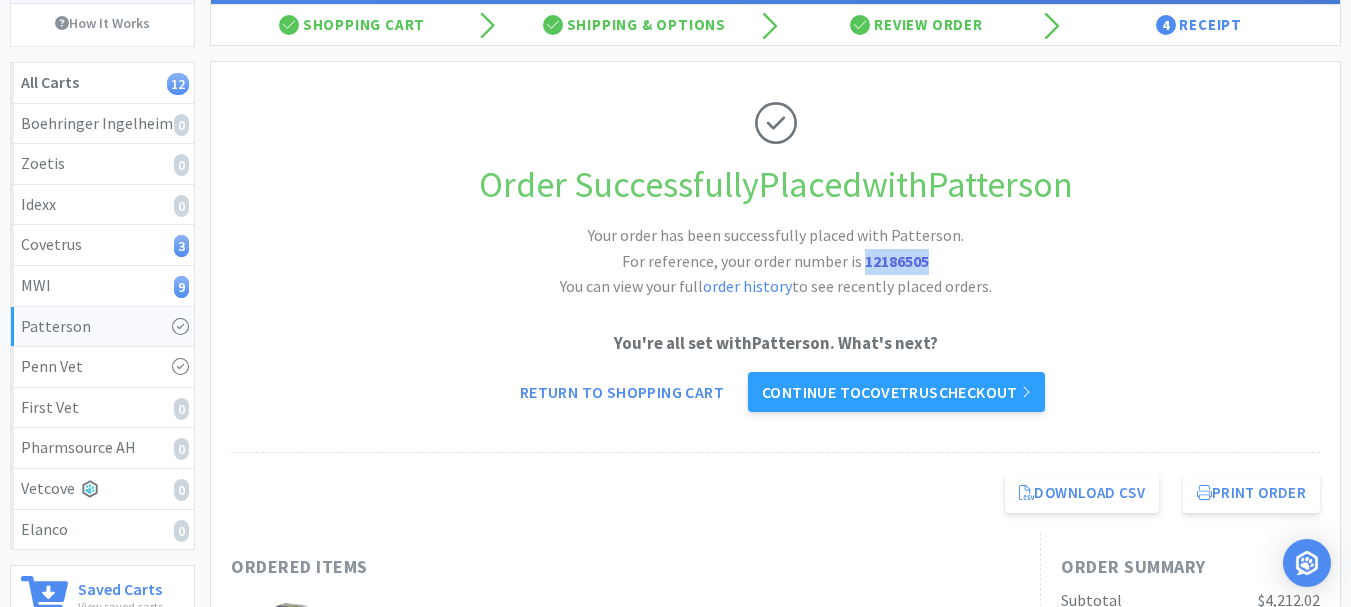 click on "12186505" at bounding box center (897, 261) 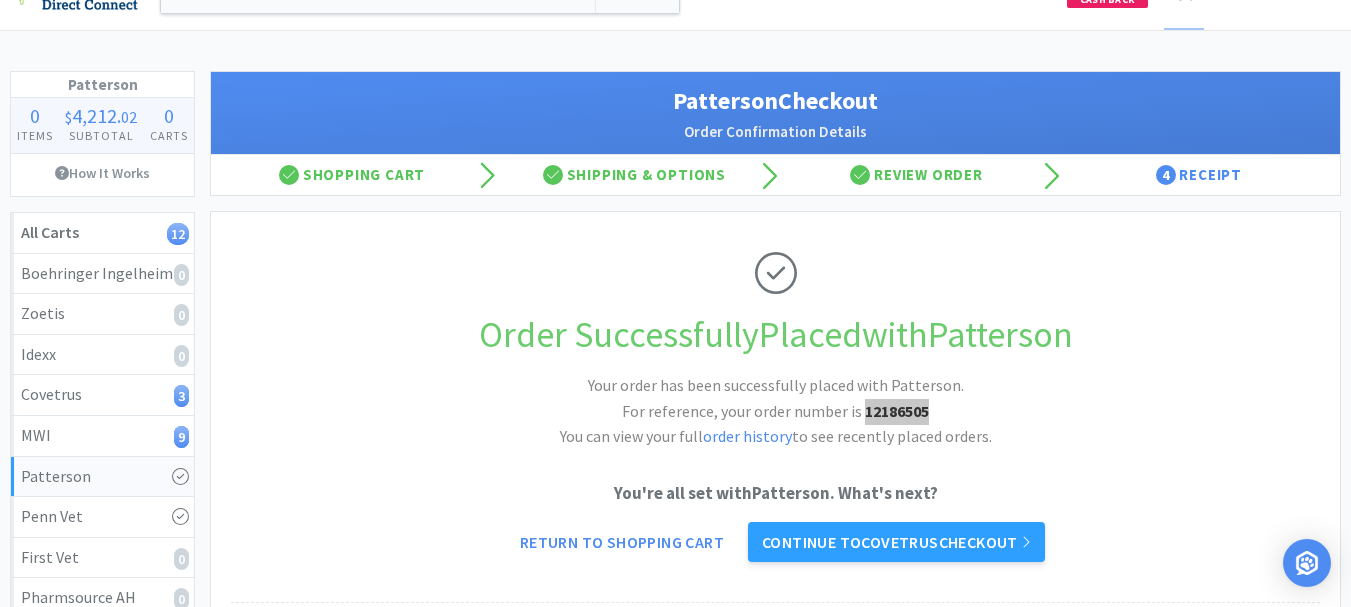 scroll, scrollTop: 0, scrollLeft: 0, axis: both 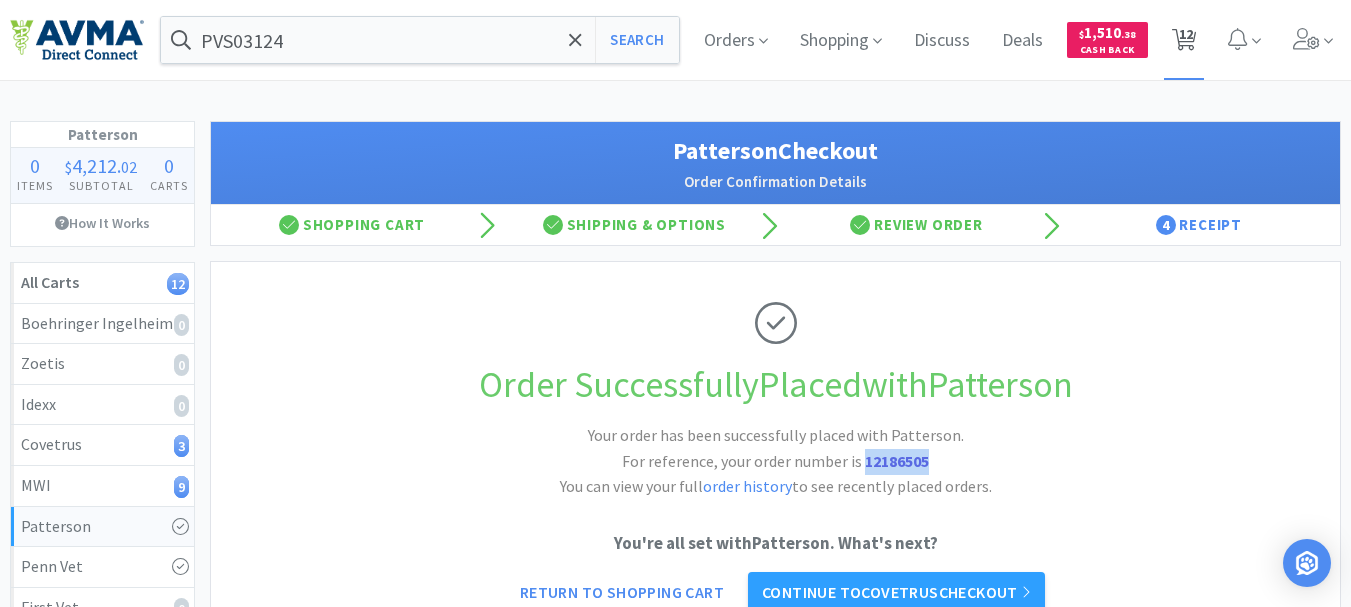 click on "12" at bounding box center (1186, 34) 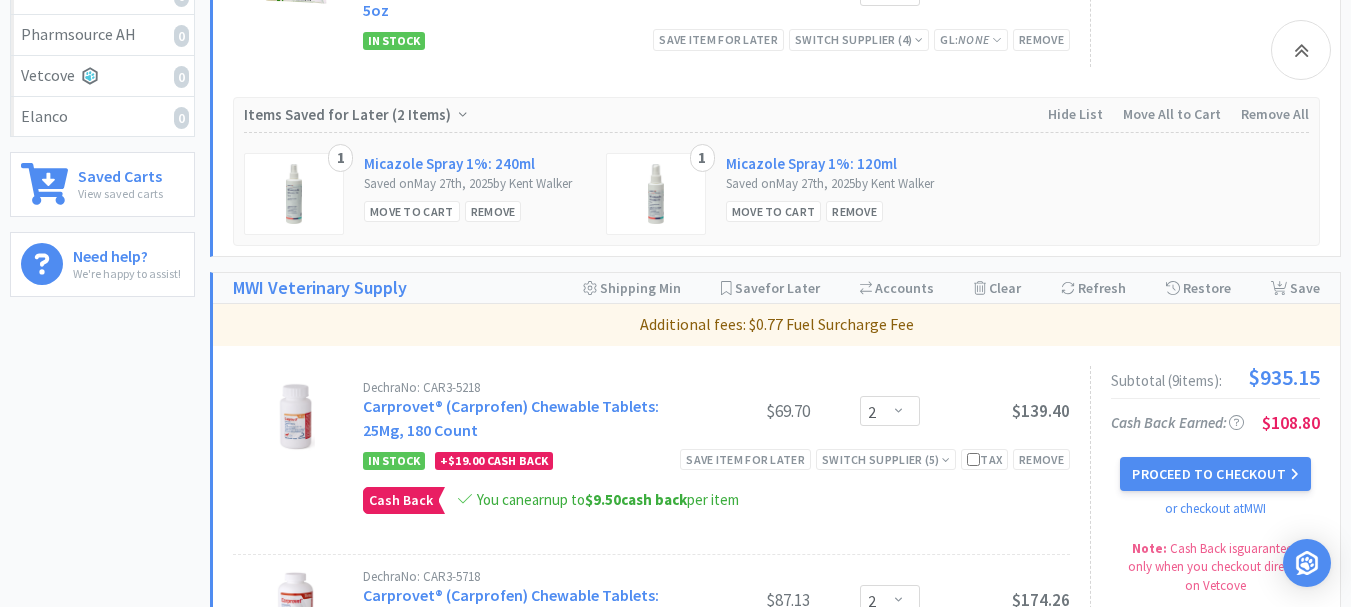 scroll, scrollTop: 700, scrollLeft: 0, axis: vertical 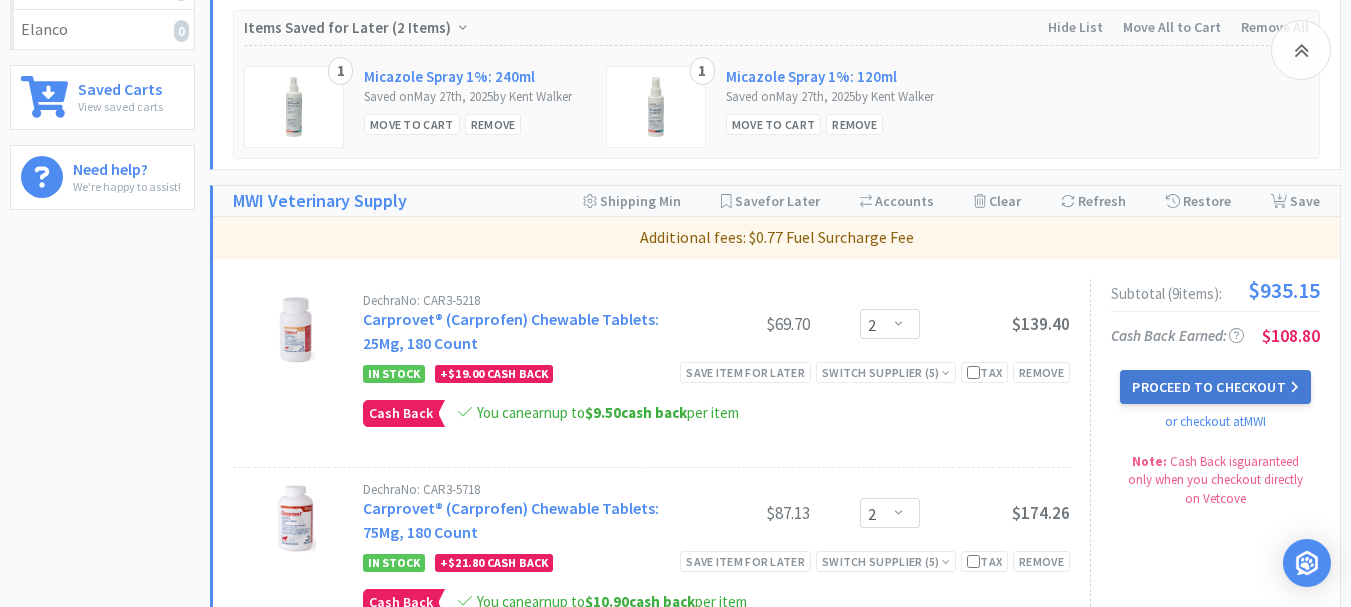 click on "Proceed to Checkout" at bounding box center (1215, 387) 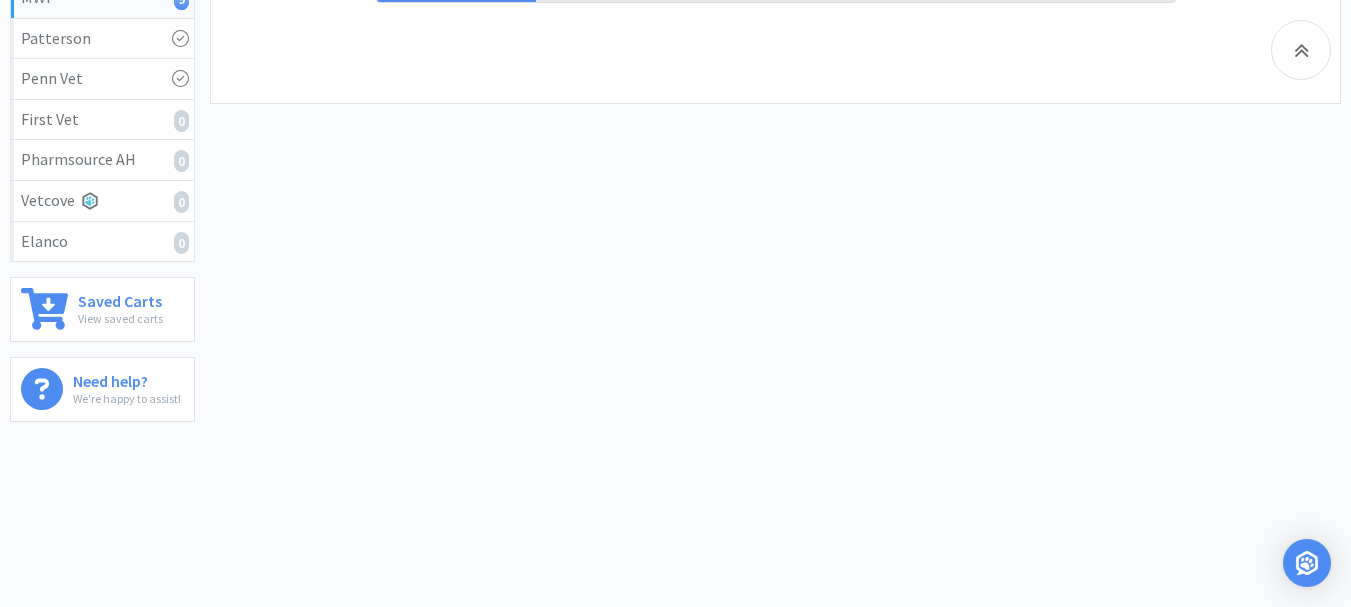 scroll, scrollTop: 615, scrollLeft: 0, axis: vertical 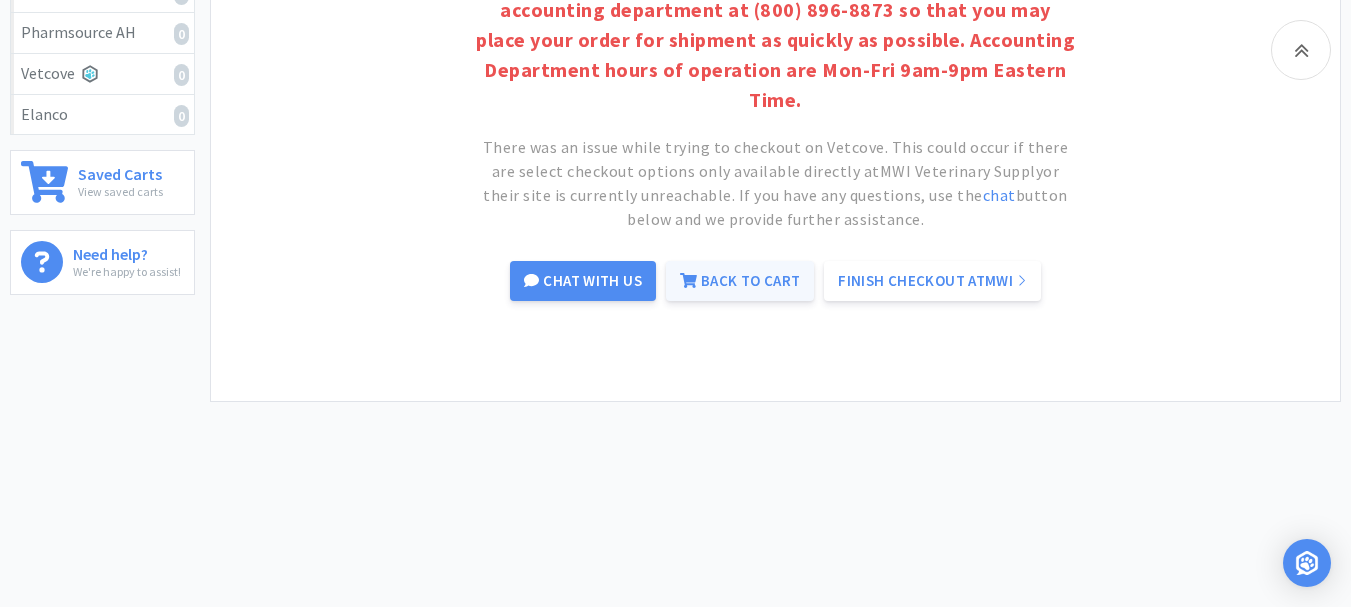 click on "Back to Cart" at bounding box center (740, 281) 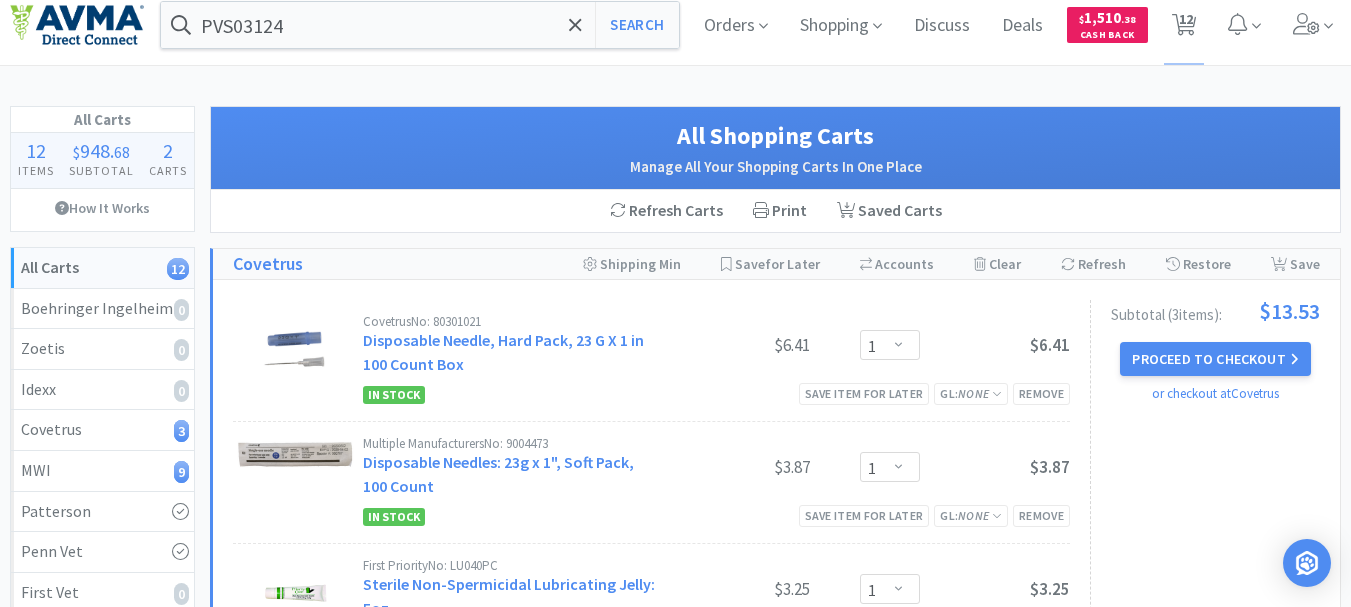 scroll, scrollTop: 0, scrollLeft: 0, axis: both 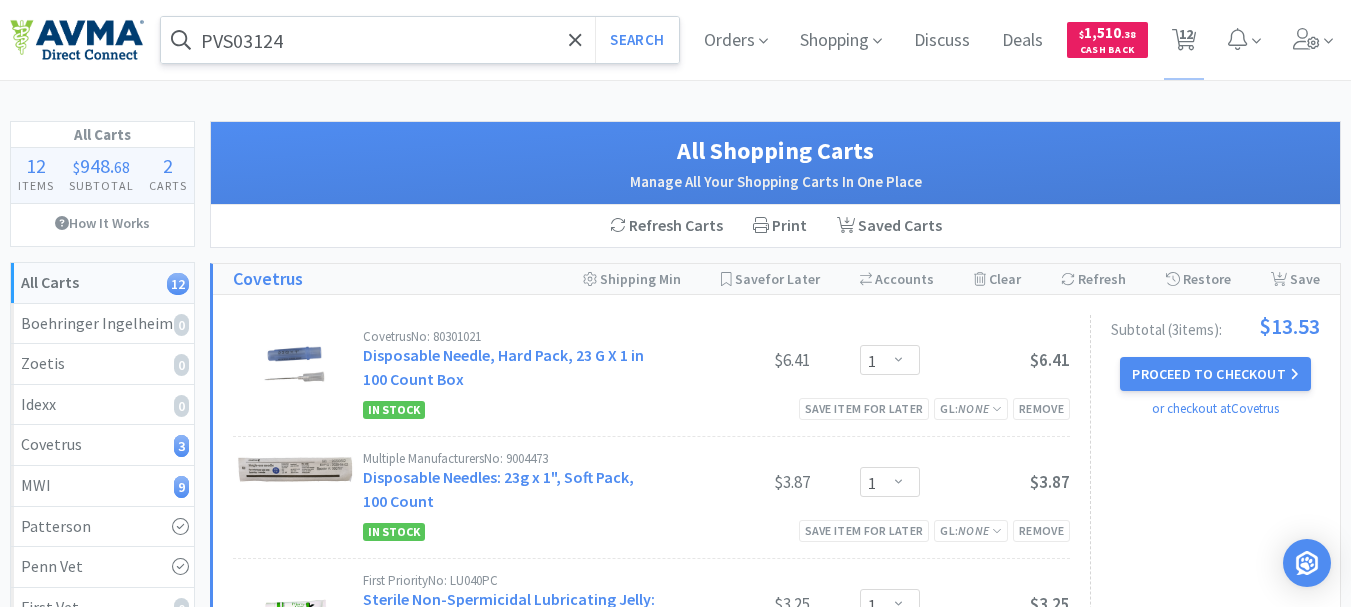 click on "PVS03124" at bounding box center (420, 40) 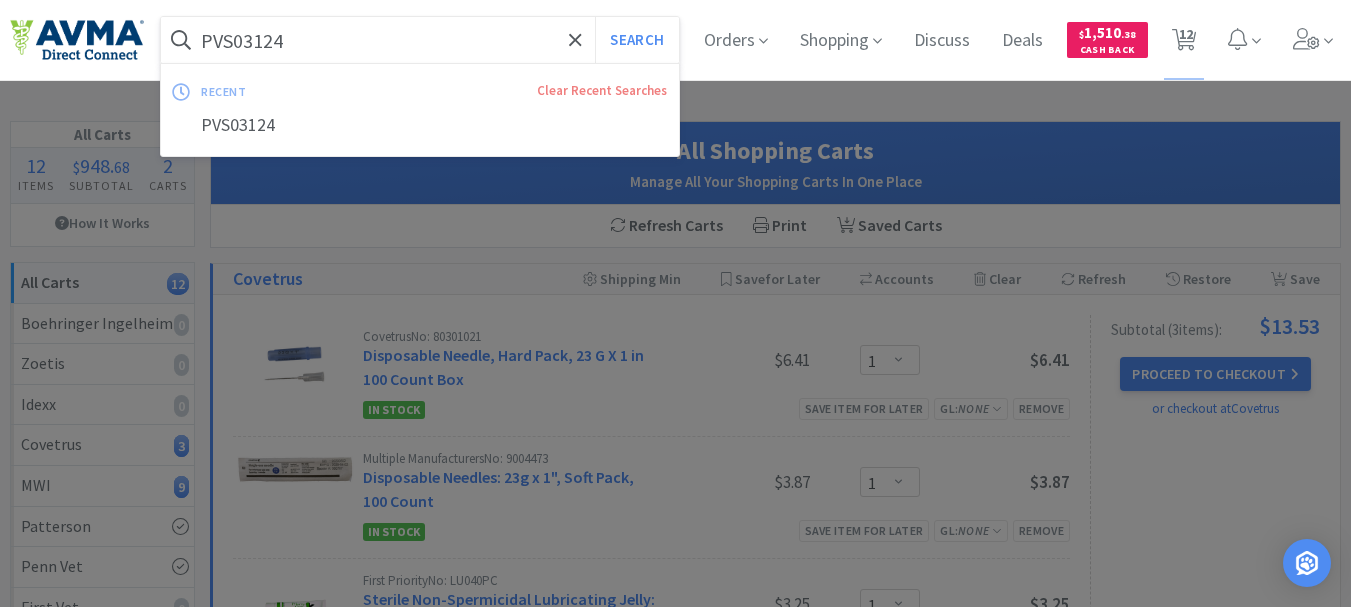 paste on "OPX4292" 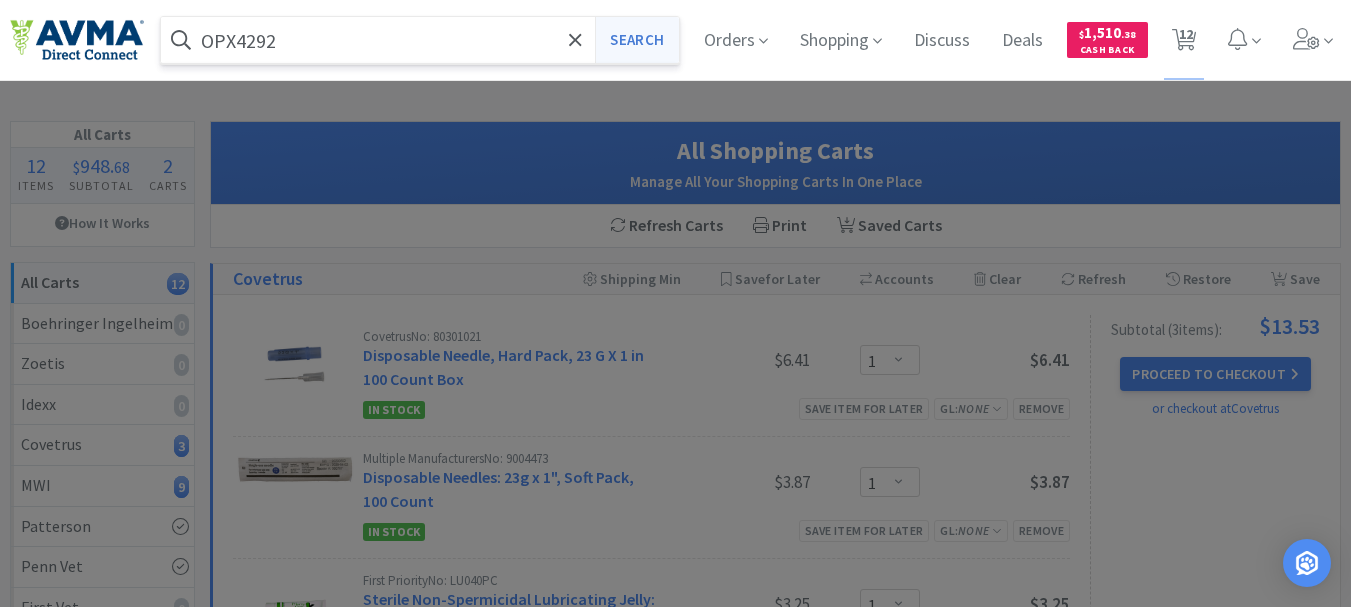 click on "Search" at bounding box center [636, 40] 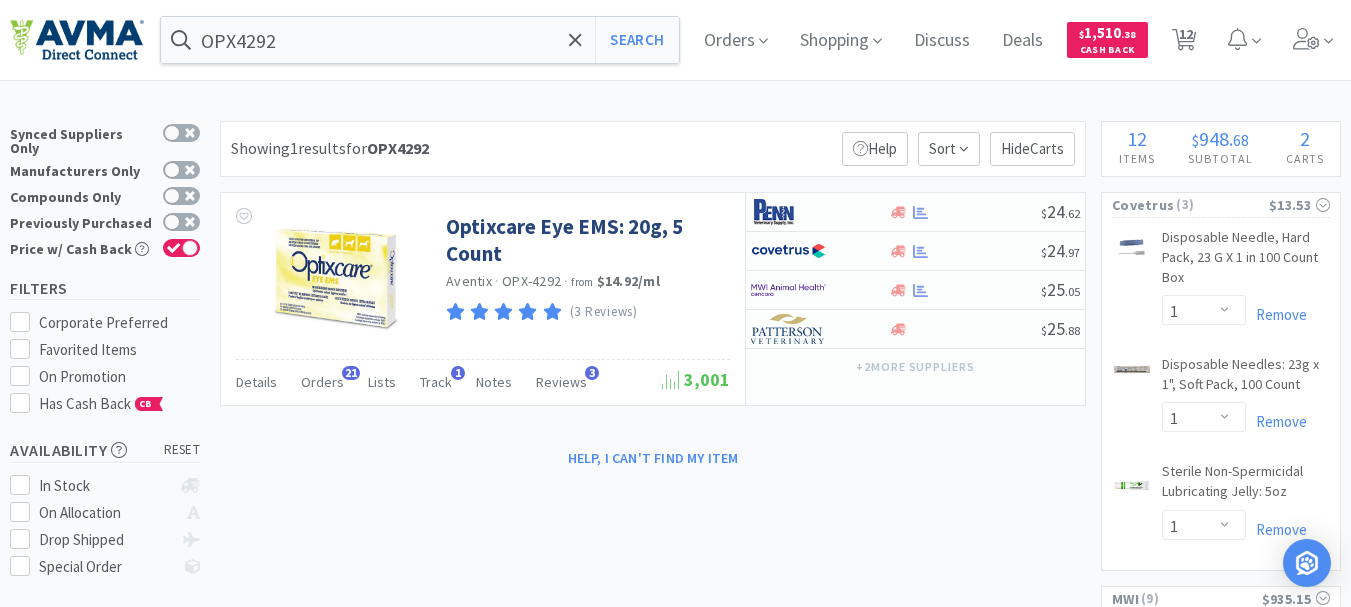click on "Showing  1  results  for  OPX4292      Filters  Help Sort   Hide  Carts" at bounding box center (653, 149) 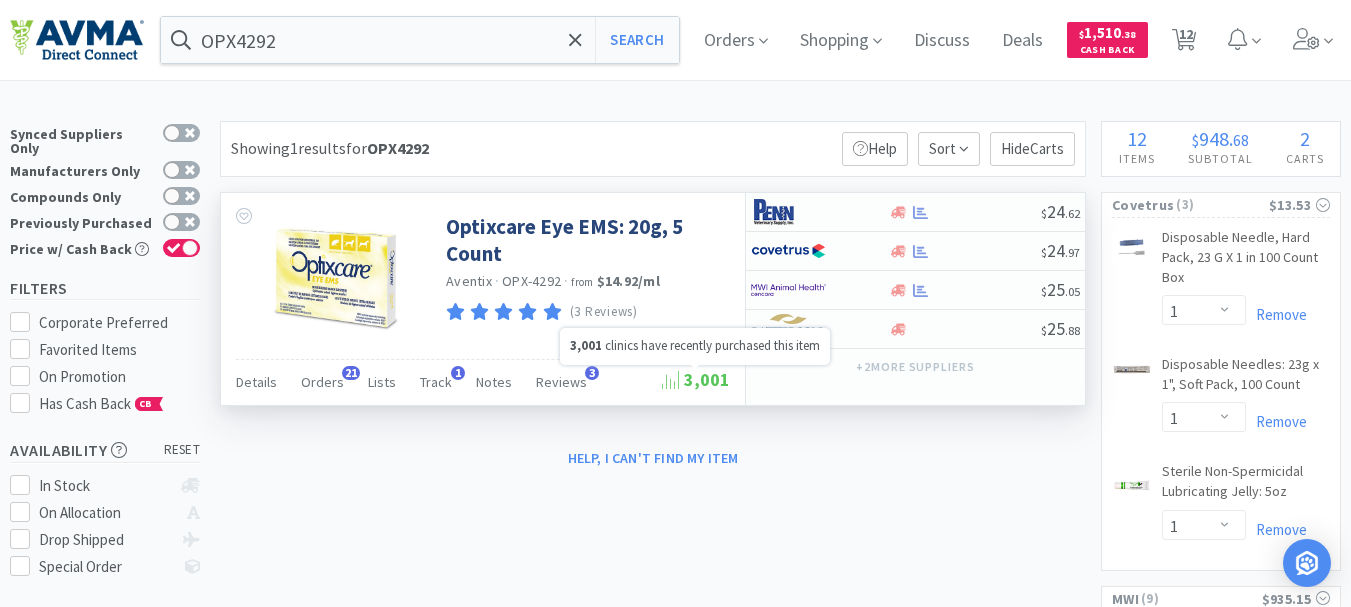 scroll, scrollTop: 100, scrollLeft: 0, axis: vertical 